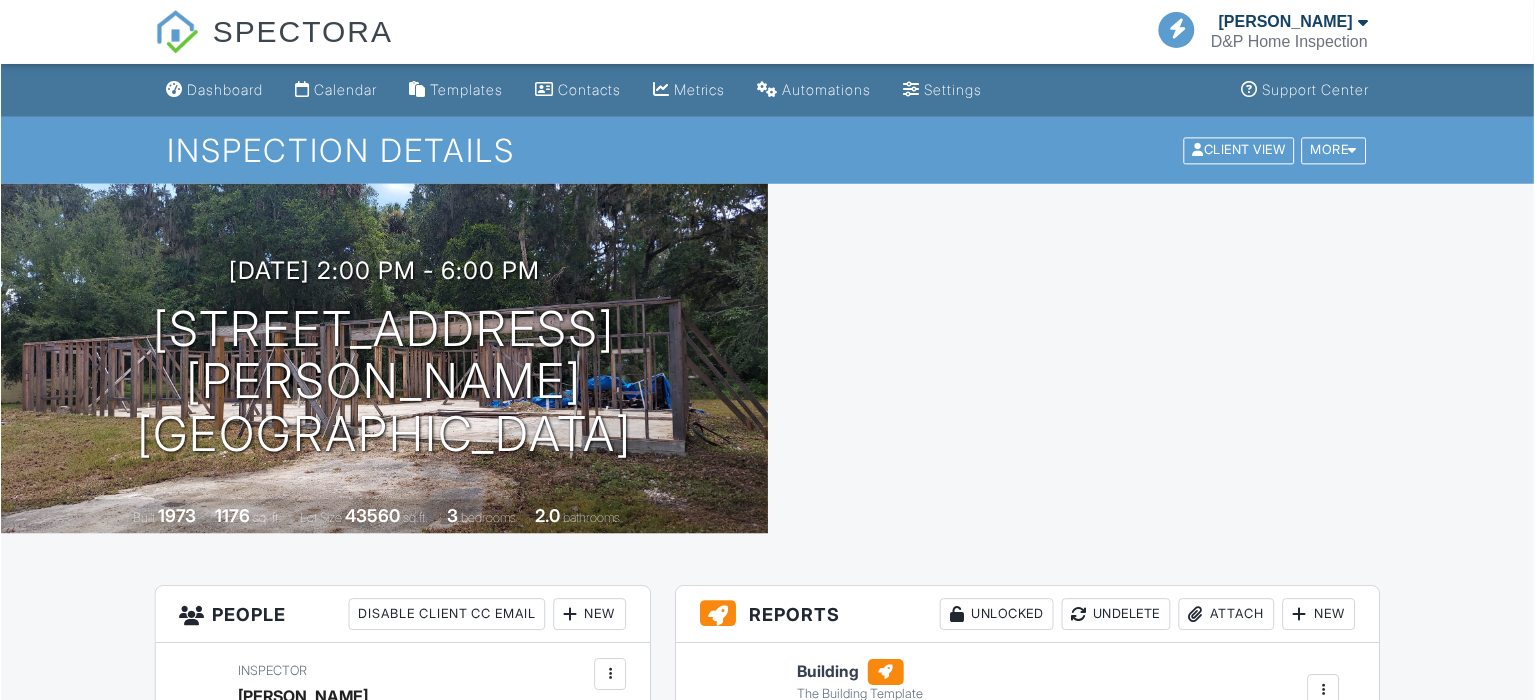 scroll, scrollTop: 0, scrollLeft: 0, axis: both 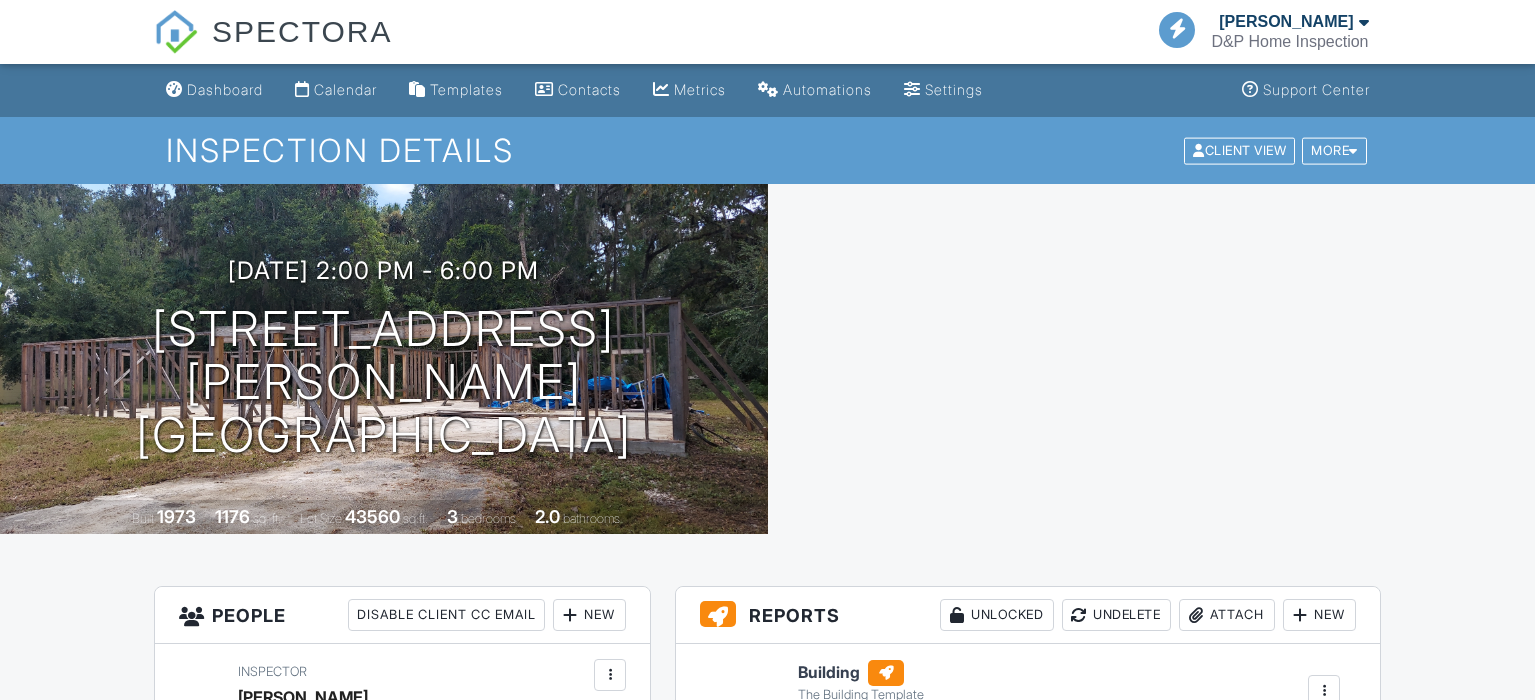 click at bounding box center (1152, 359) 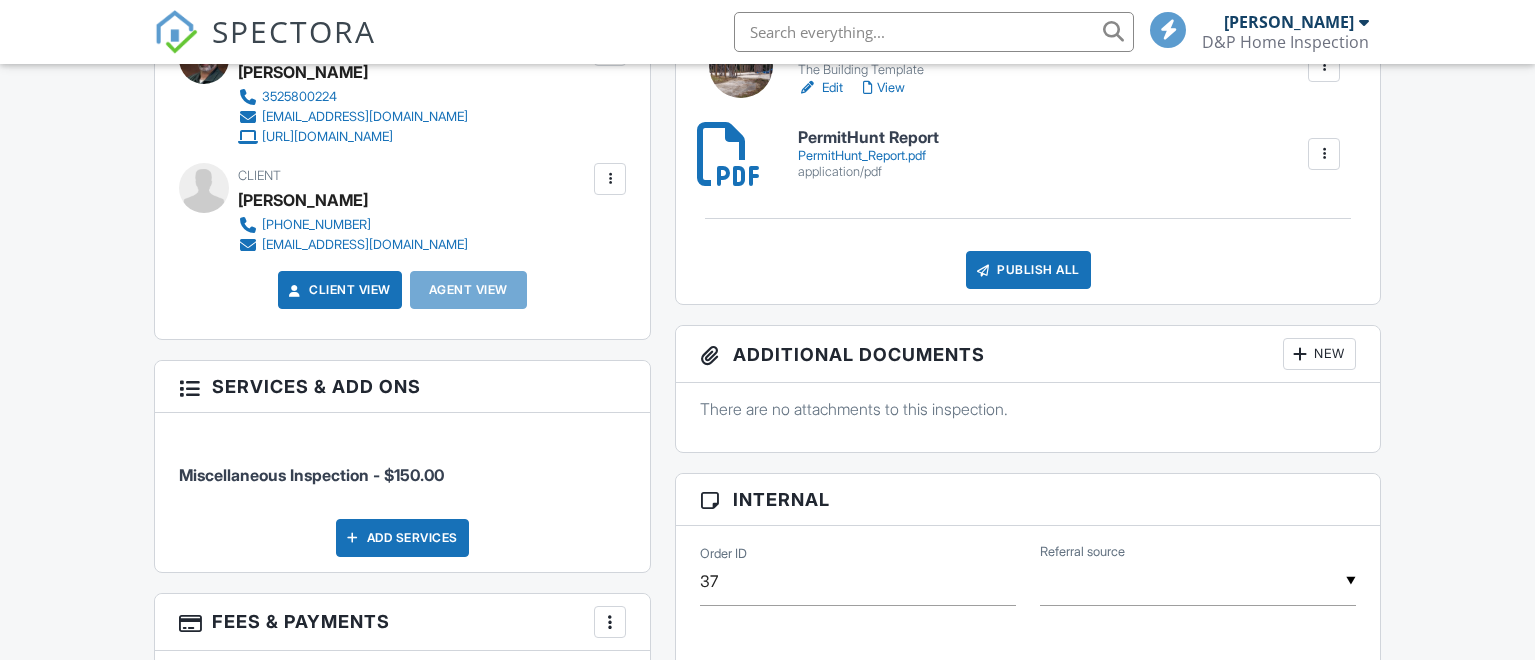 scroll, scrollTop: 625, scrollLeft: 0, axis: vertical 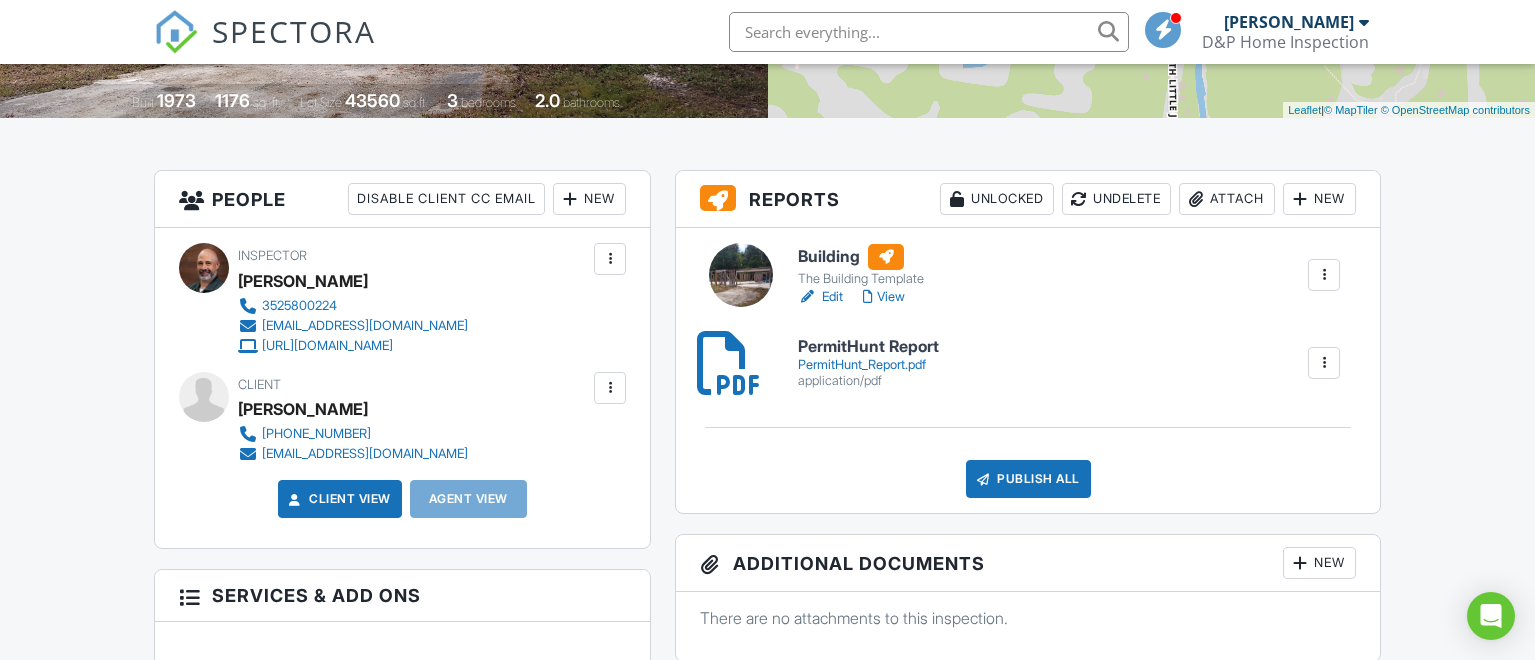 click on "Reports
Unlocked
Undelete
Attach
New
Building
The Building Template
Edit
View
Quick Publish
Copy
Delete
PermitHunt Report
PermitHunt_Report.pdf
application/pdf
Delete
Publish All
Checking report completion" at bounding box center [1028, 342] 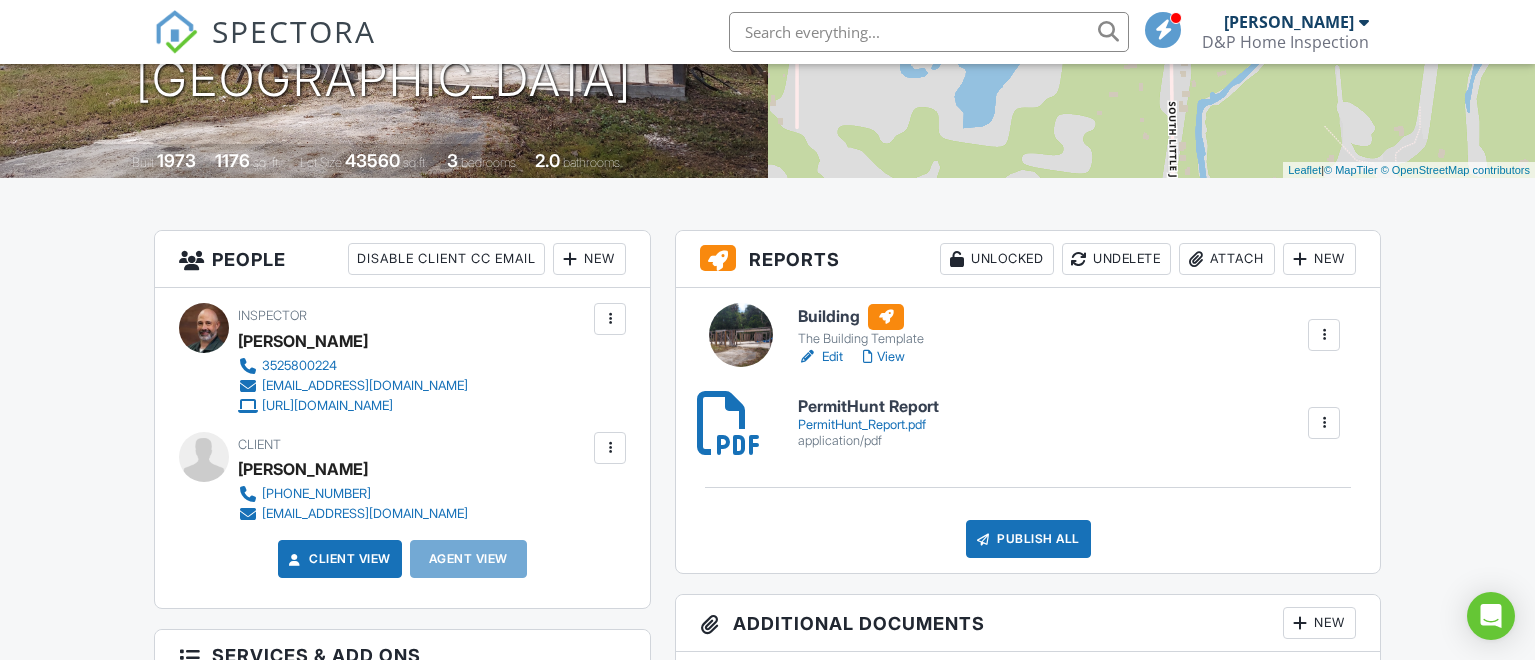 scroll, scrollTop: 416, scrollLeft: 0, axis: vertical 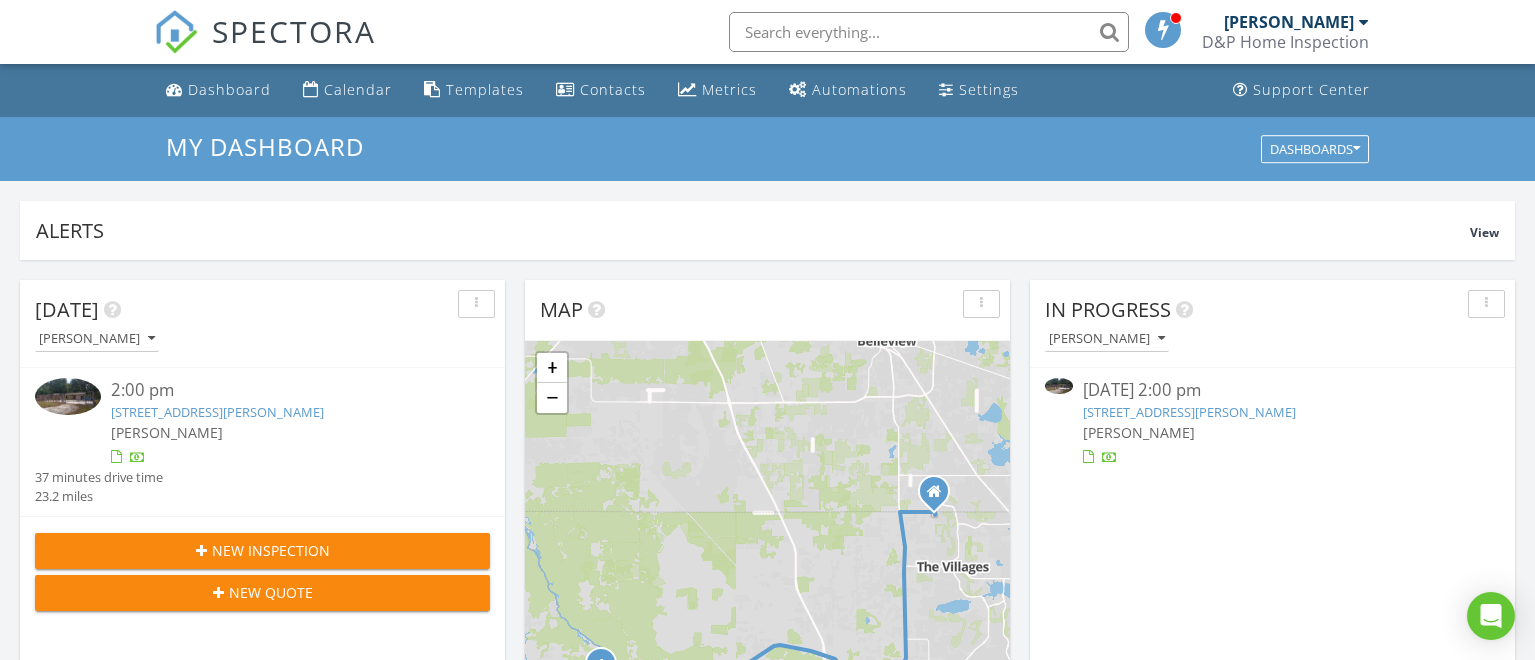 click on "510 S Little John Ave, Inverness, FL 34450" at bounding box center (1189, 412) 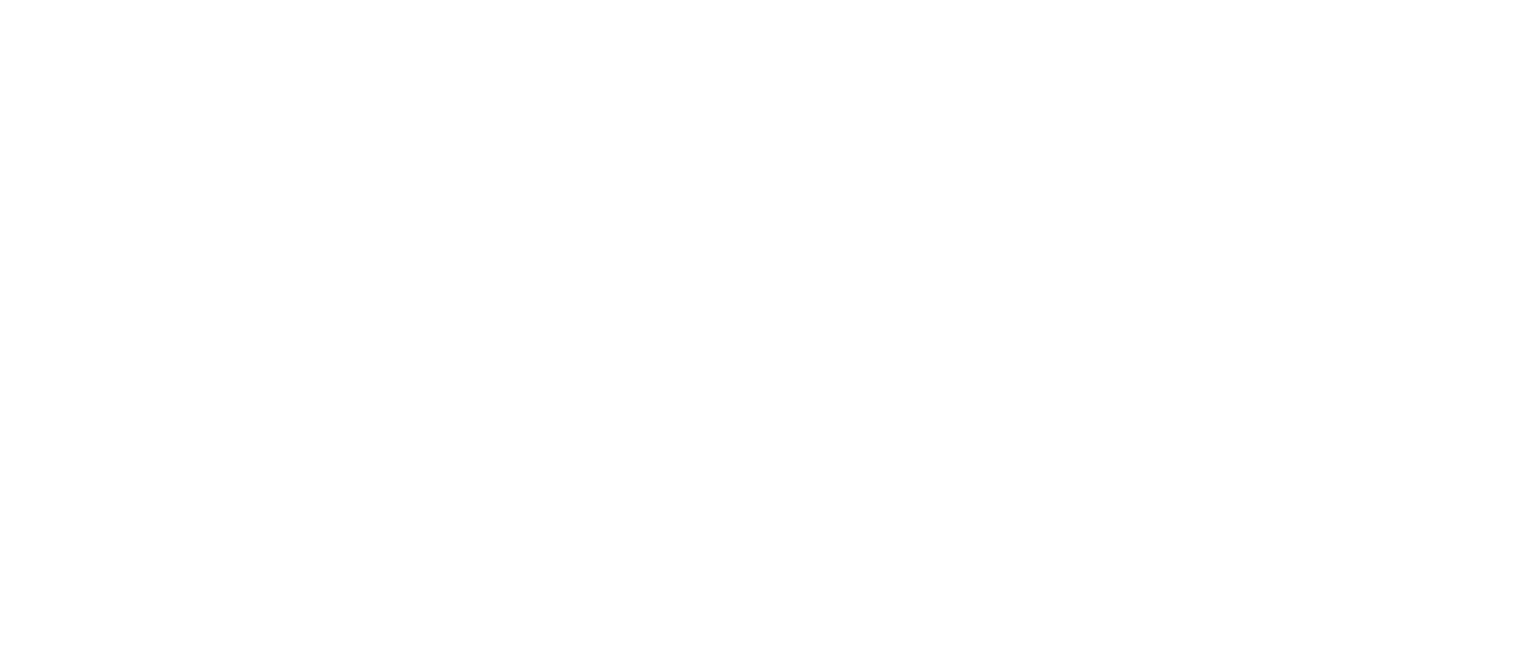 scroll, scrollTop: 416, scrollLeft: 0, axis: vertical 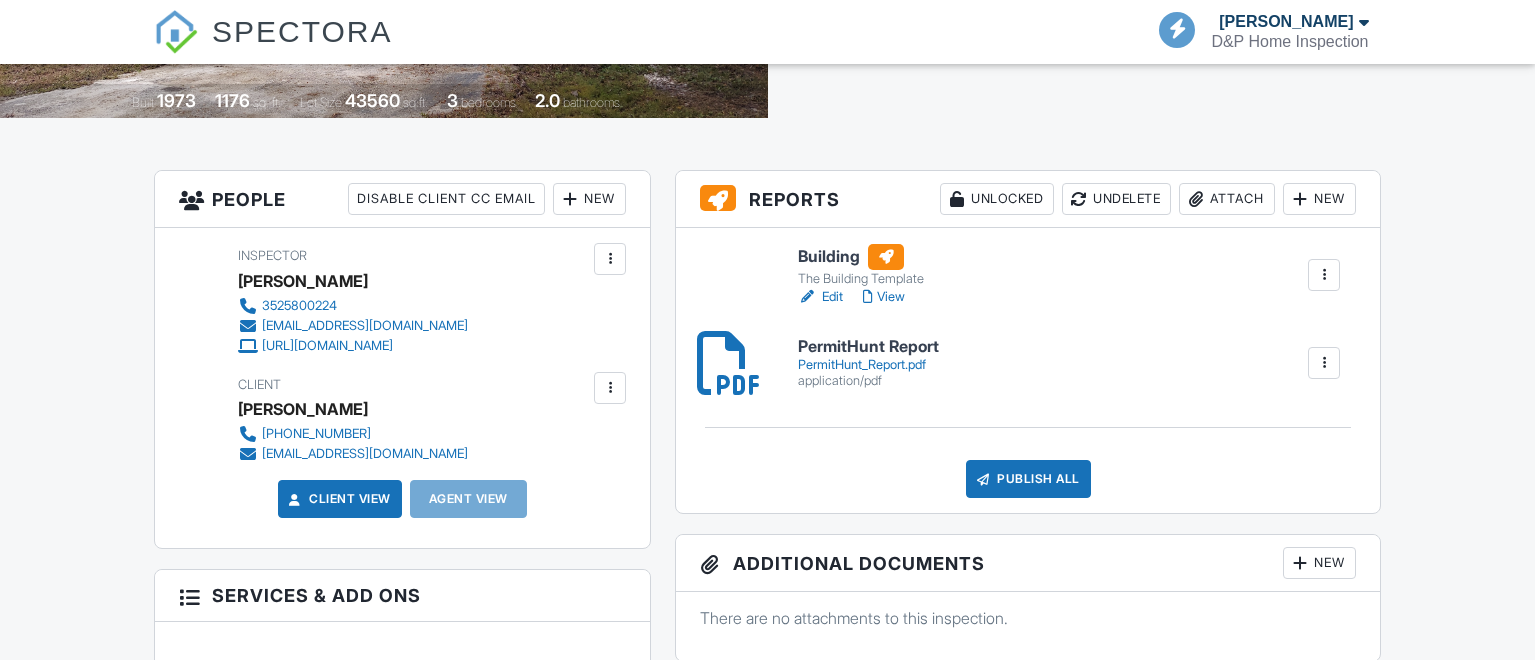click on "Building" at bounding box center (861, 257) 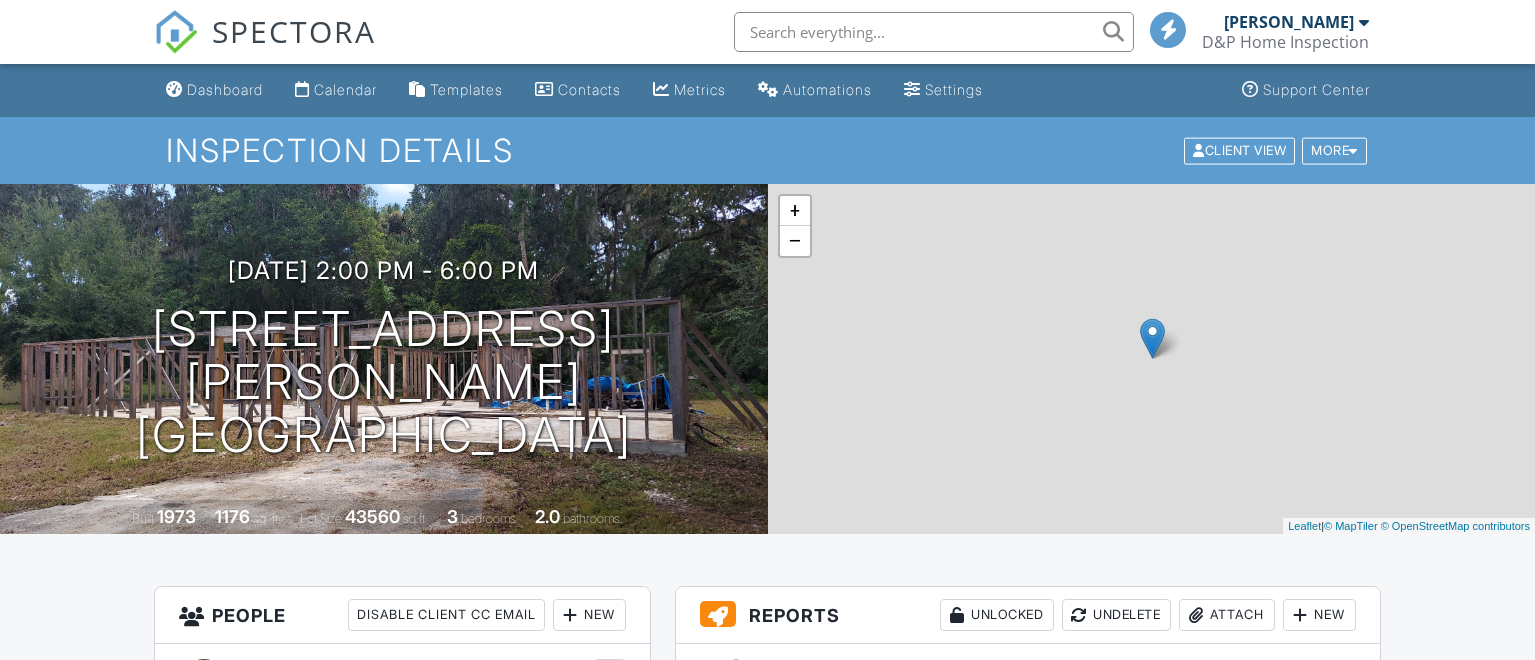 scroll, scrollTop: 0, scrollLeft: 0, axis: both 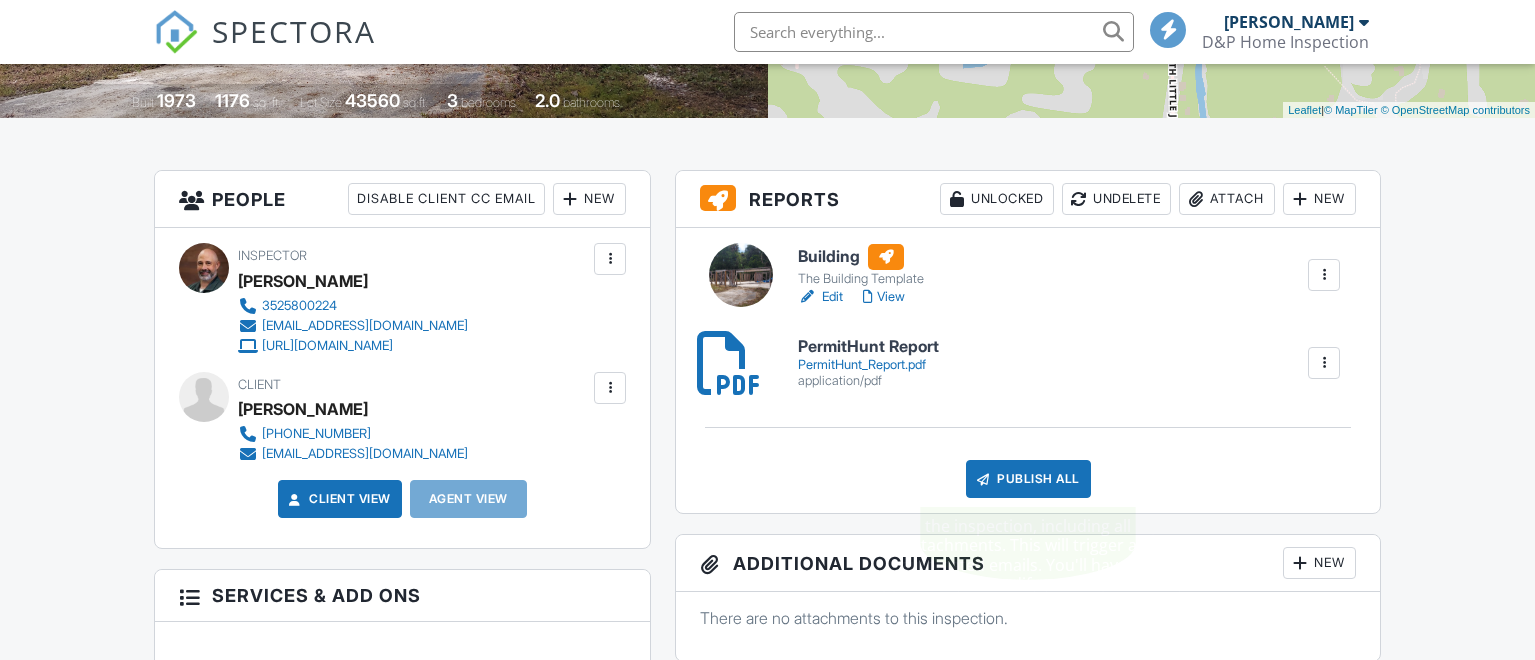 click on "Publish All" at bounding box center (1028, 479) 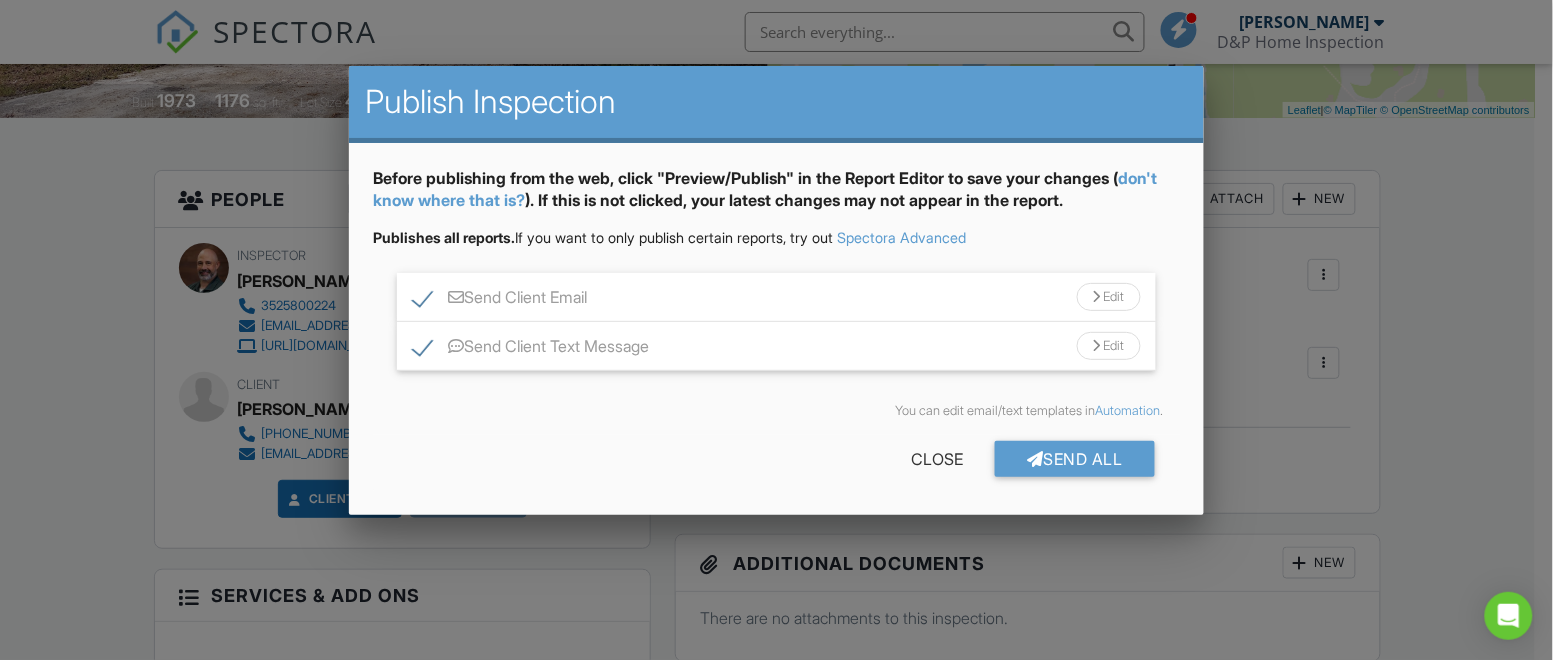 click on "Before publishing from the web, click "Preview/Publish" in the Report Editor to save your changes ( don't know where that is? ). If this is not clicked, your latest changes may not appear in the report.
Publishes all reports.
If you want to only publish certain reports, try out
Spectora Advanced
Send Client Email
Edit
Subject Line
Your Home Inspection Reporthttps://app.spectora.com/dashboard
Email body (your header and footer will be around the text):
Inline Style XLarge Large Normal Small Light Small/Light Bold Italic Underline Colors Ordered List Unordered List Align Align Left Align Center Align Right Align Justify Insert Link Insert Image Insert Video Insert Table Code View Clear Formatting Hi Bud, Your inspection report is ready! View it here: Inspection Details Here are  a few tips for reading your home inspection report. The report itself is copyrighted, and may not be used in whole or in part without our express written permission." at bounding box center (776, 329) 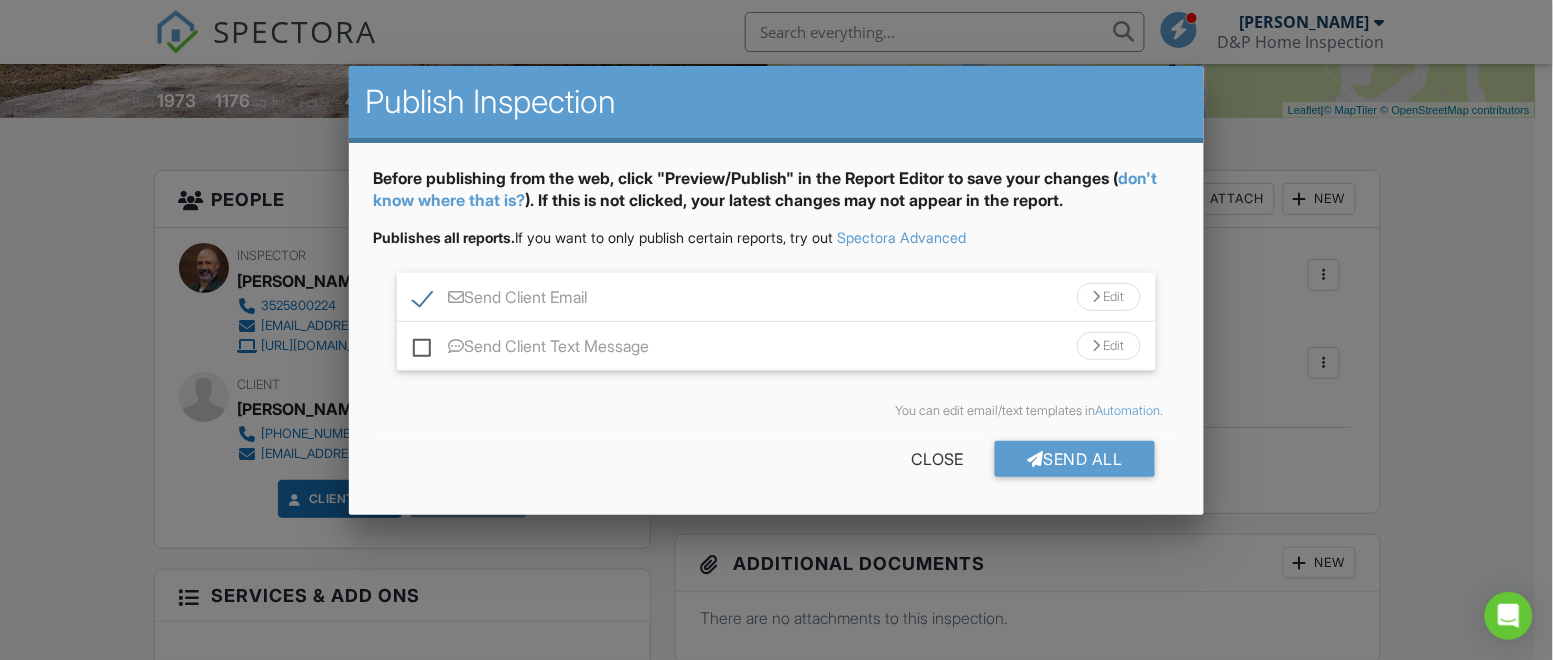 click on "Send Client Text Message" at bounding box center [531, 349] 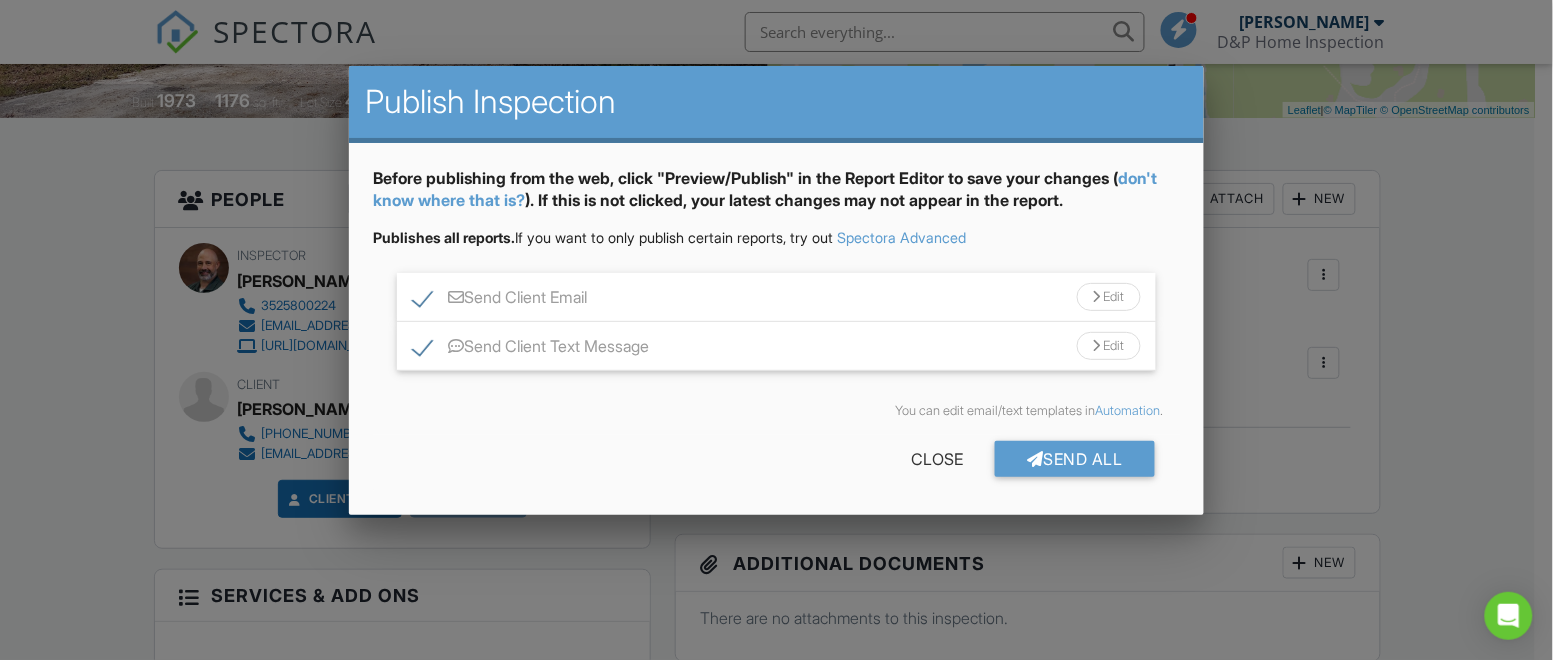 click on "Edit" at bounding box center [1109, 346] 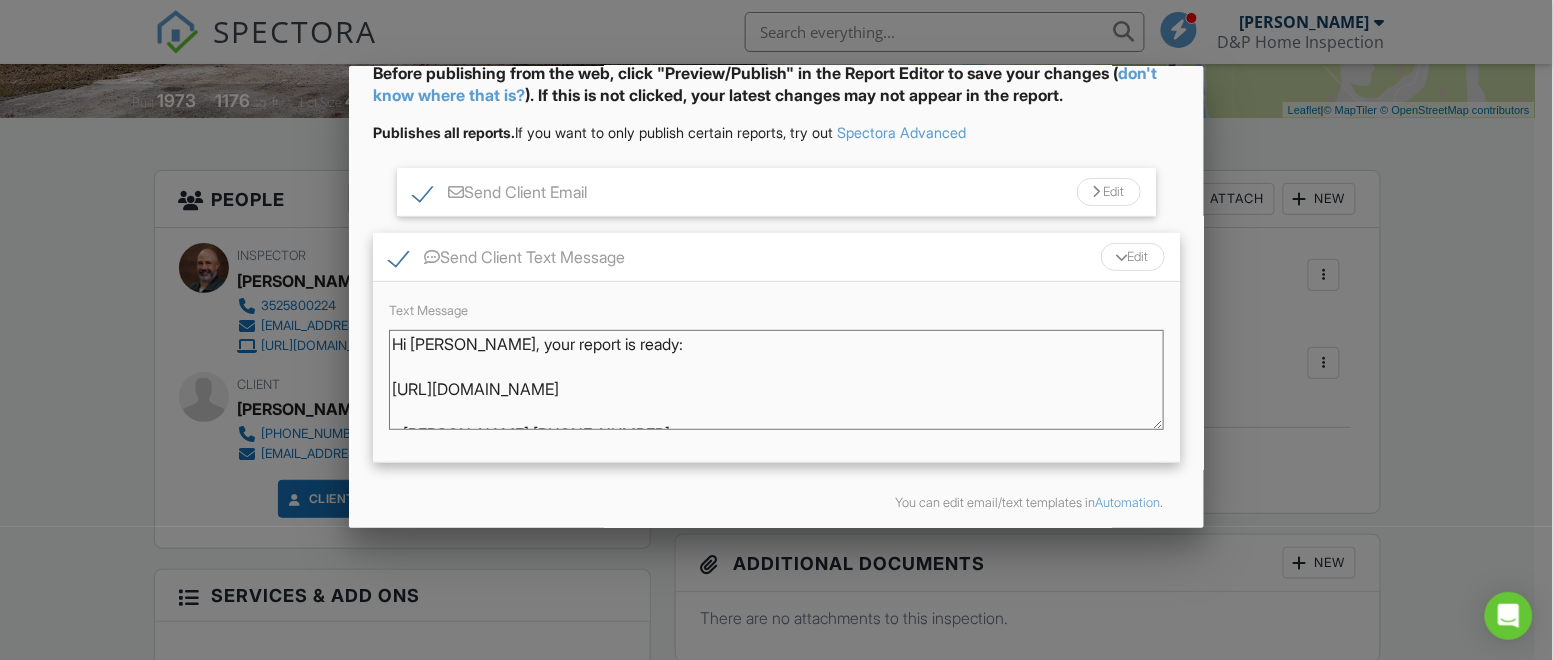 scroll, scrollTop: 185, scrollLeft: 0, axis: vertical 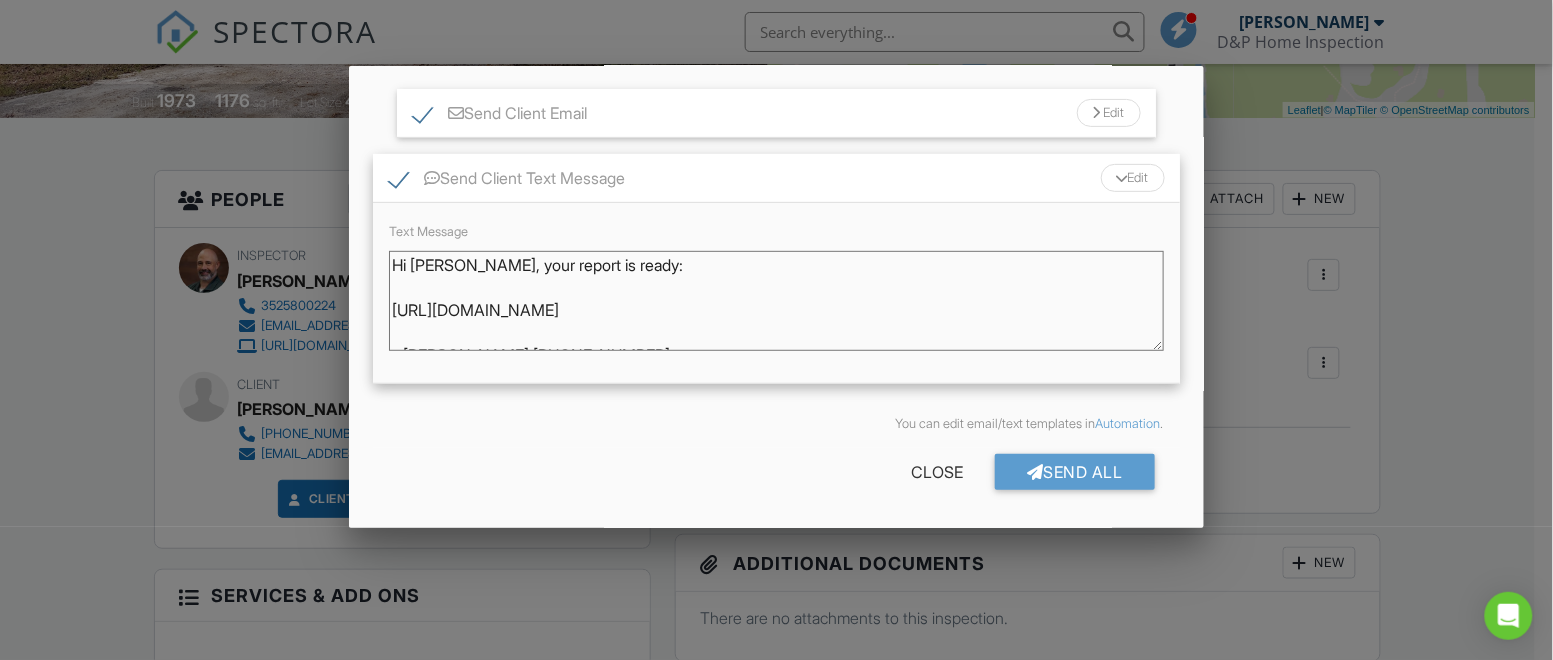 click on "Hi Bud, your report is ready:
https://app.spectora.com/u/i87eaBQ
- Dirk Houglum 352-580-0224" at bounding box center (776, 301) 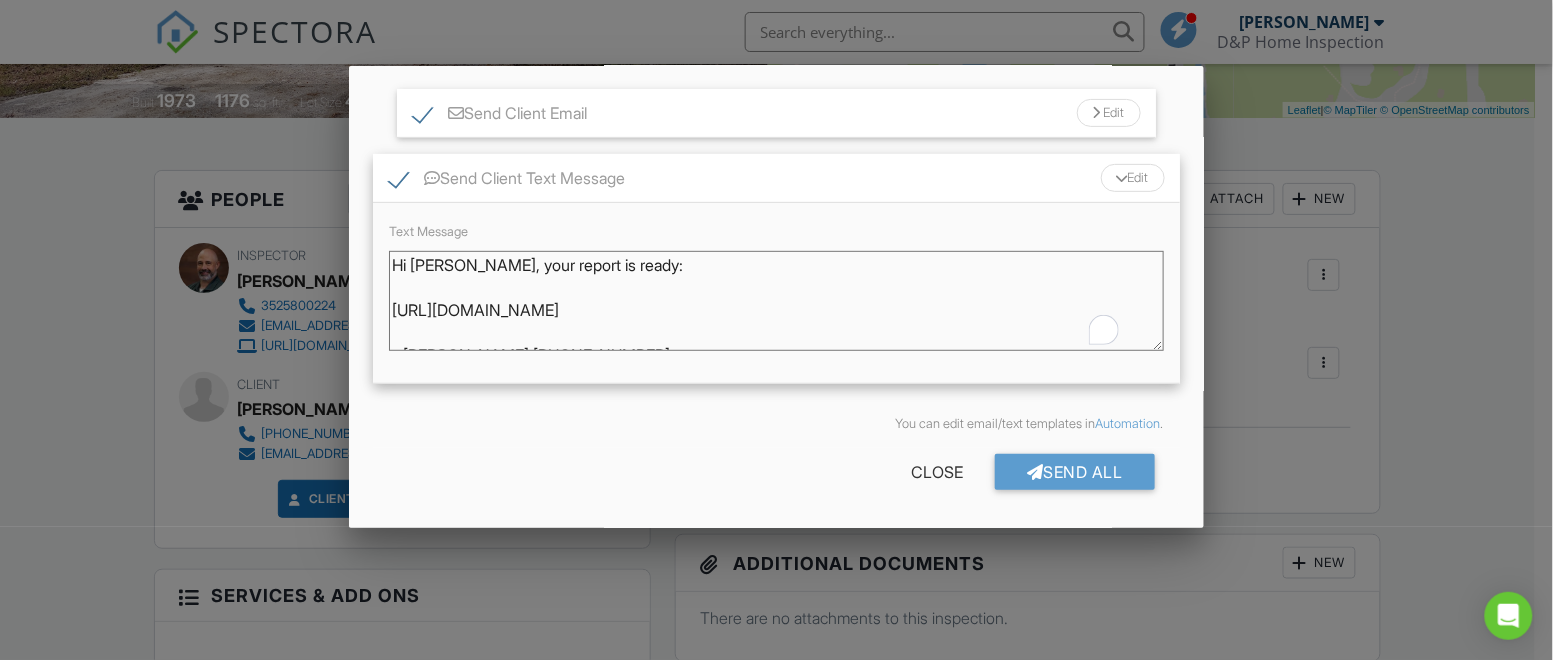 click on "Hi Bud, your report is ready:
https://app.spectora.com/u/i87eaBQ
- Dirk Houglum 352-580-0224" at bounding box center [776, 301] 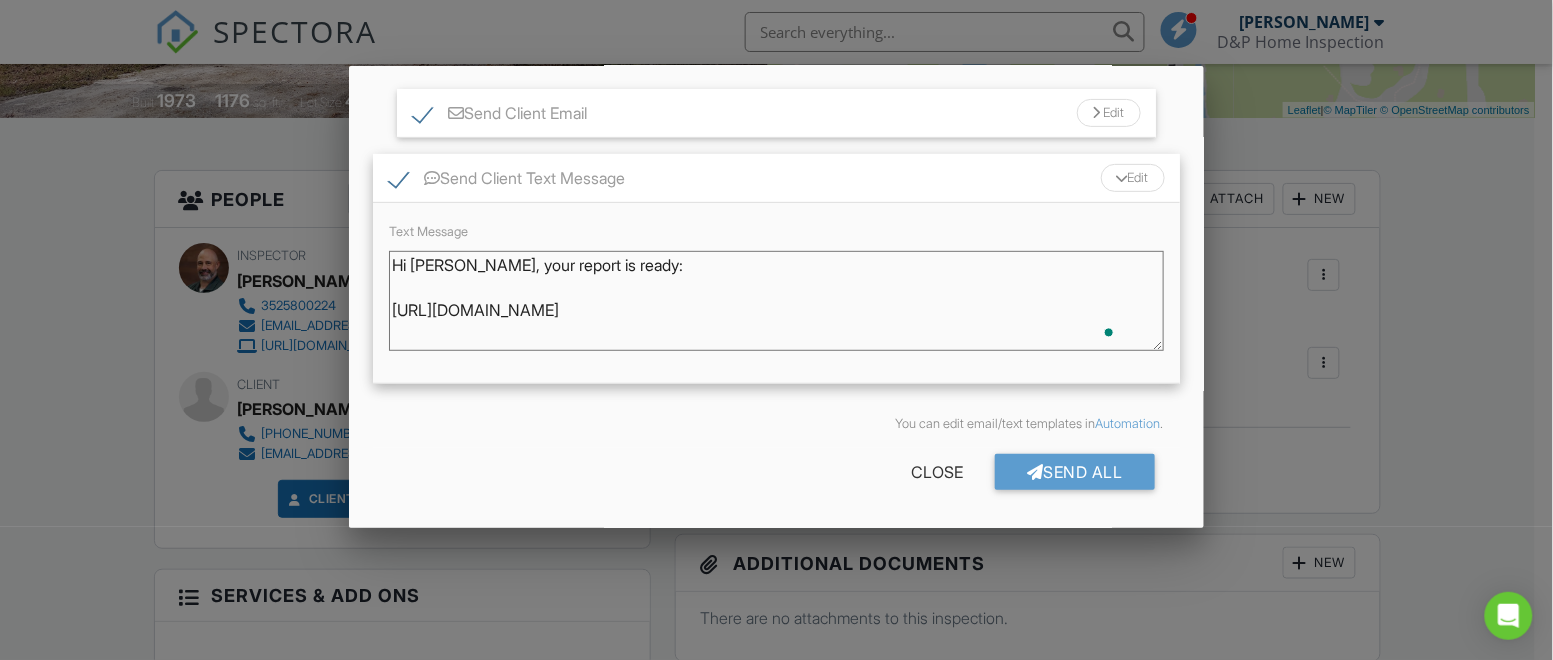 scroll, scrollTop: 13, scrollLeft: 0, axis: vertical 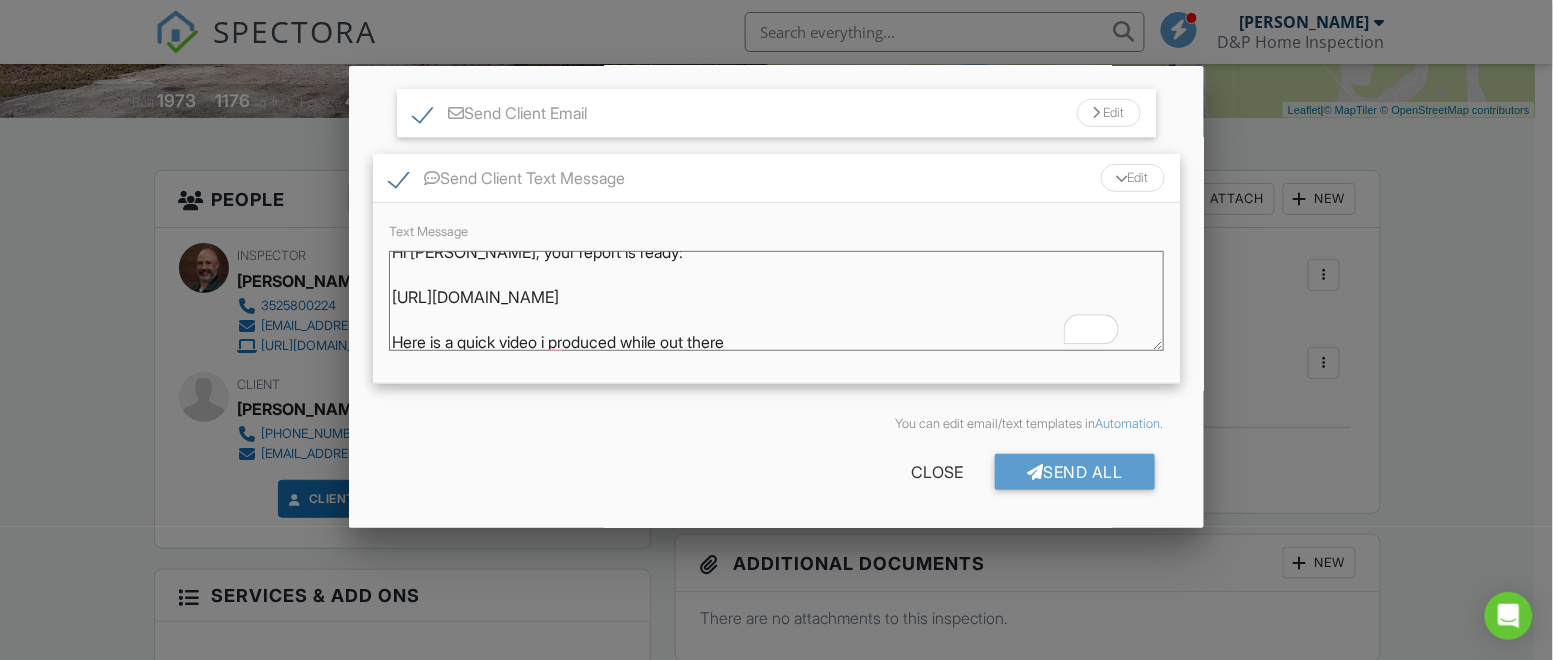 paste on "https://youtu.be/UsN2UxHnJ1Q" 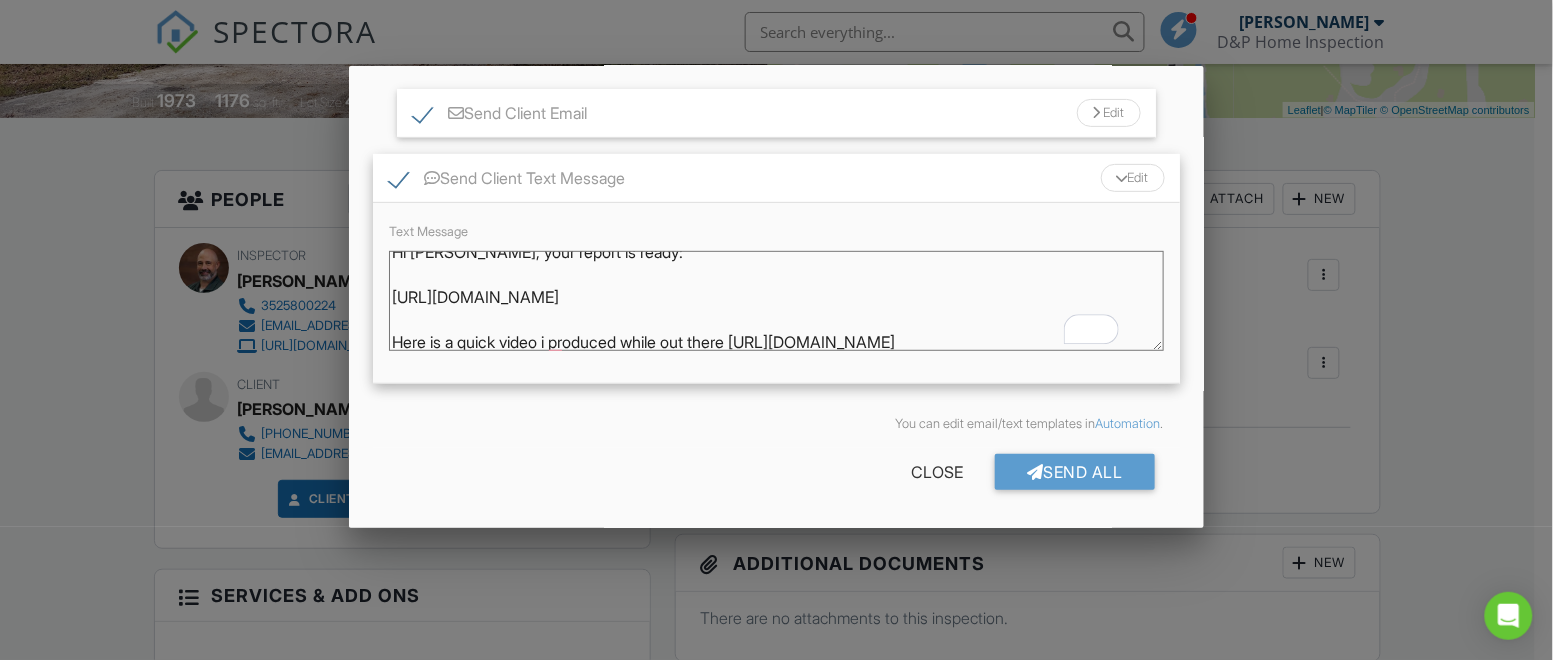 scroll, scrollTop: 2, scrollLeft: 0, axis: vertical 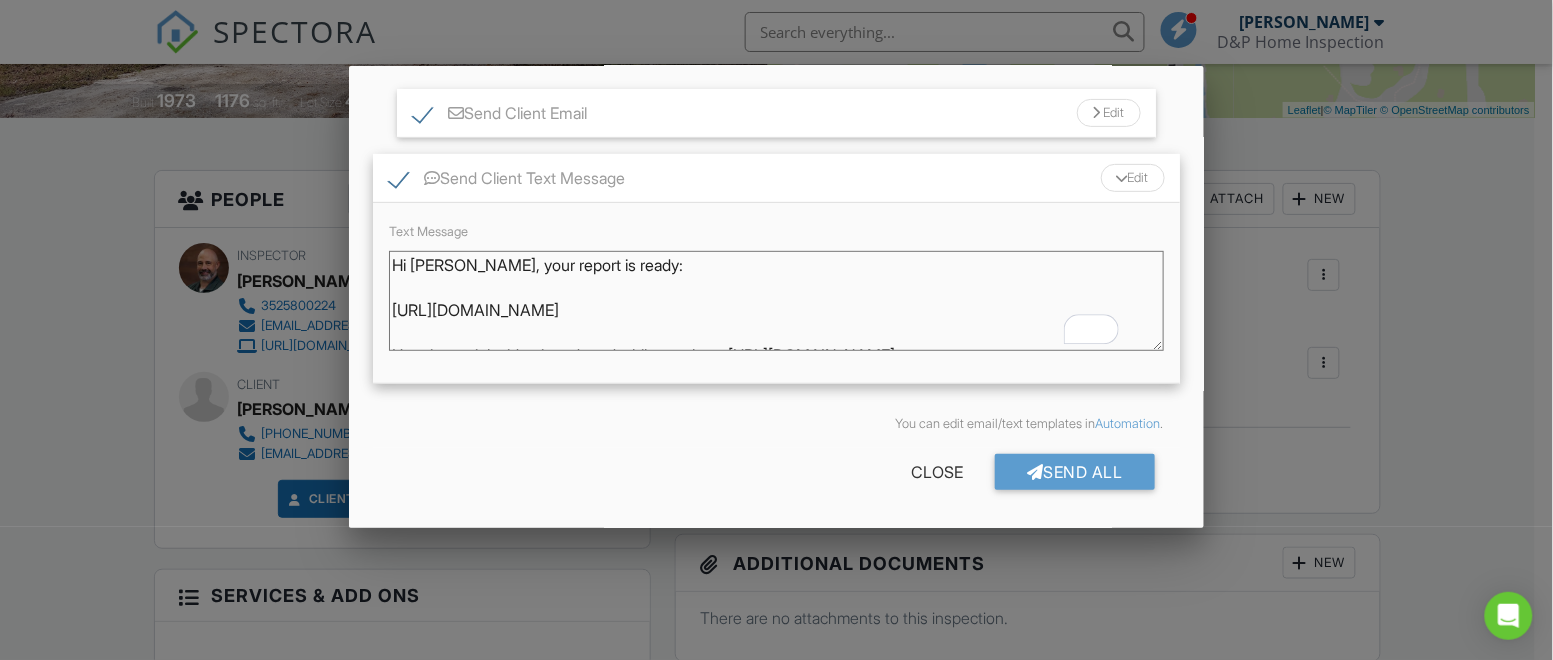 type on "Hi Bud, your report is ready:
https://app.spectora.com/u/i87eaBQ
Here is a quick video i produced while out there https://youtu.be/UsN2UxHnJ1Q
- Dirk Houglum 352-580-0224" 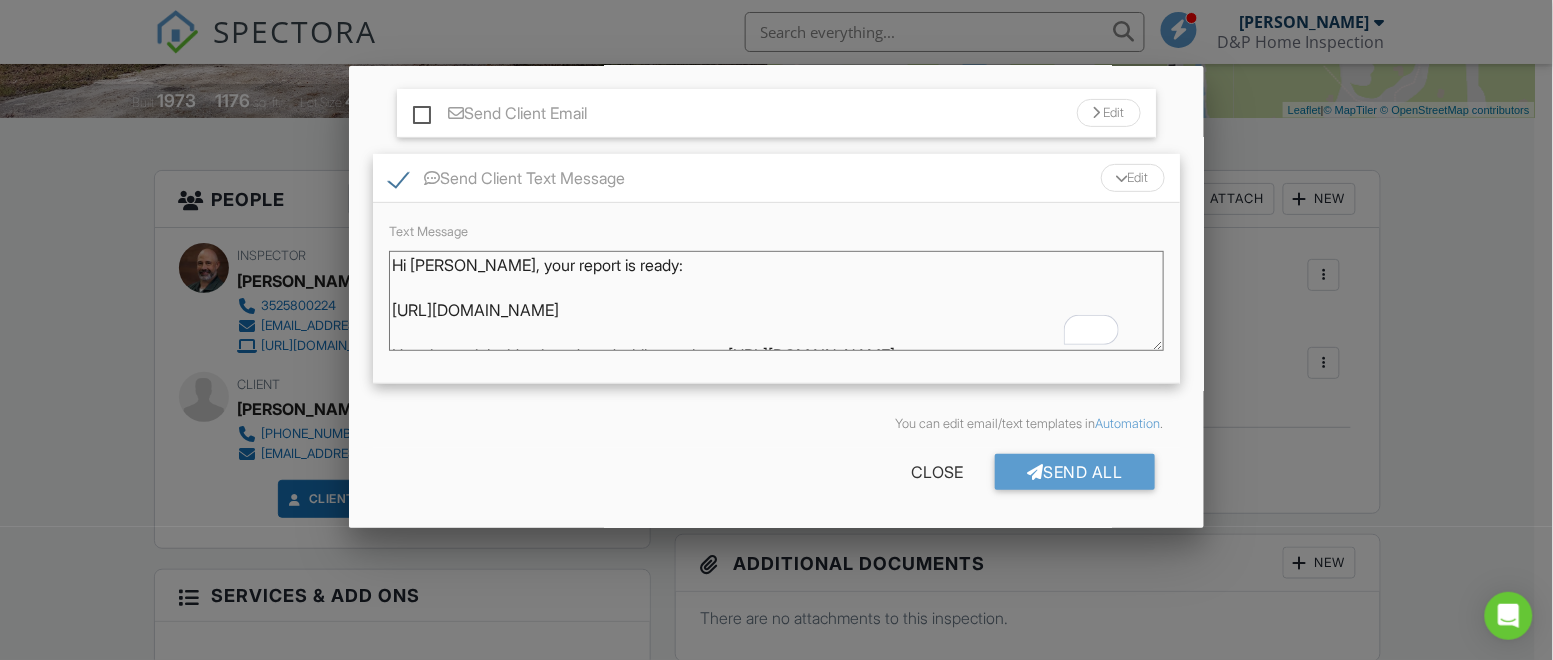 click on "Hi Bud, your report is ready:
https://app.spectora.com/u/i87eaBQ
- Dirk Houglum 352-580-0224" at bounding box center [776, 301] 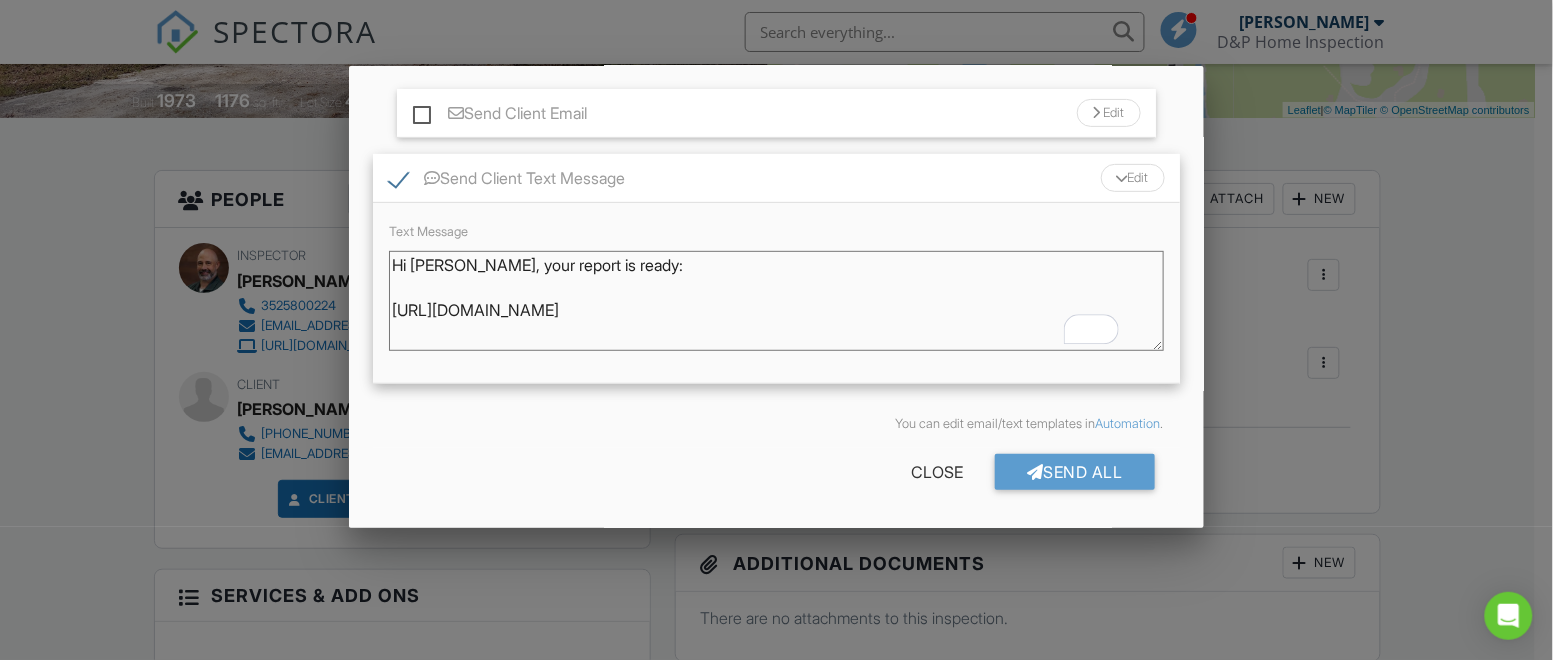 scroll, scrollTop: 13, scrollLeft: 0, axis: vertical 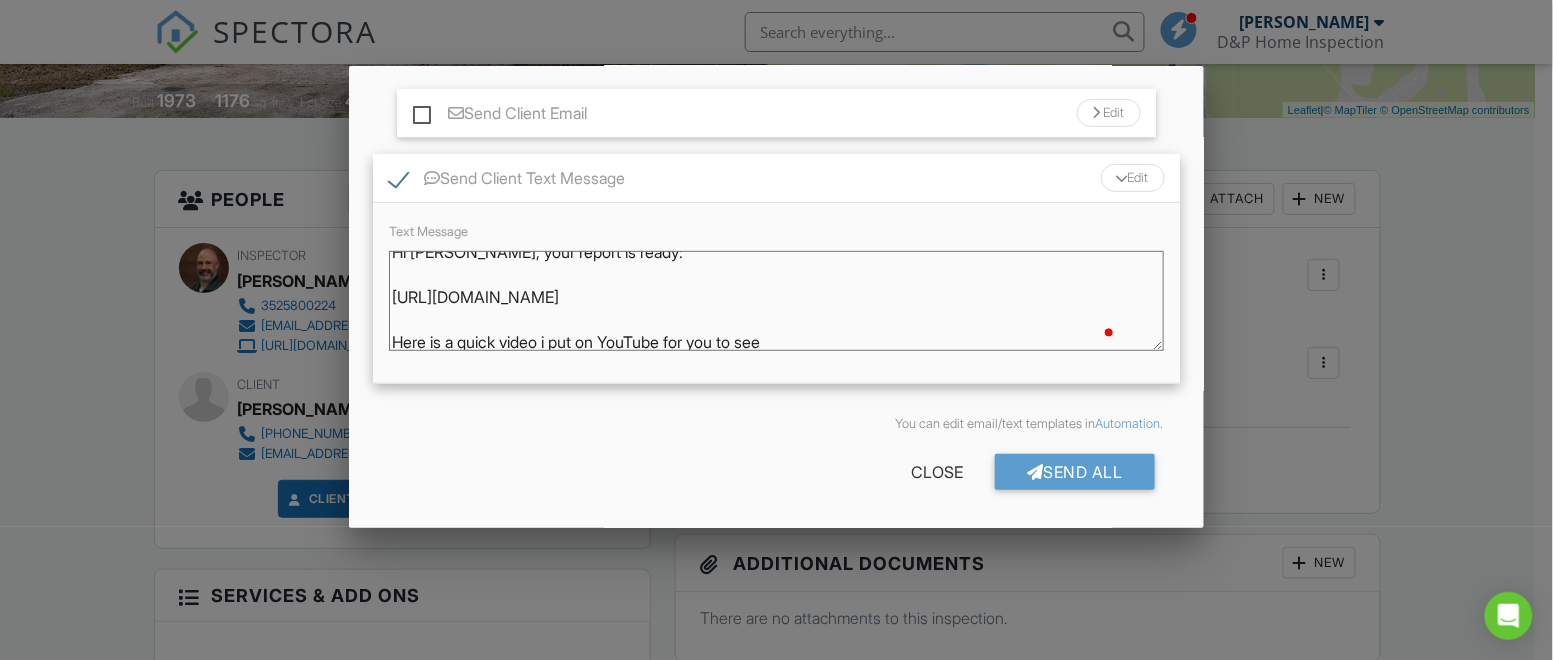 paste on "https://youtu.be/UsN2UxHnJ1Q" 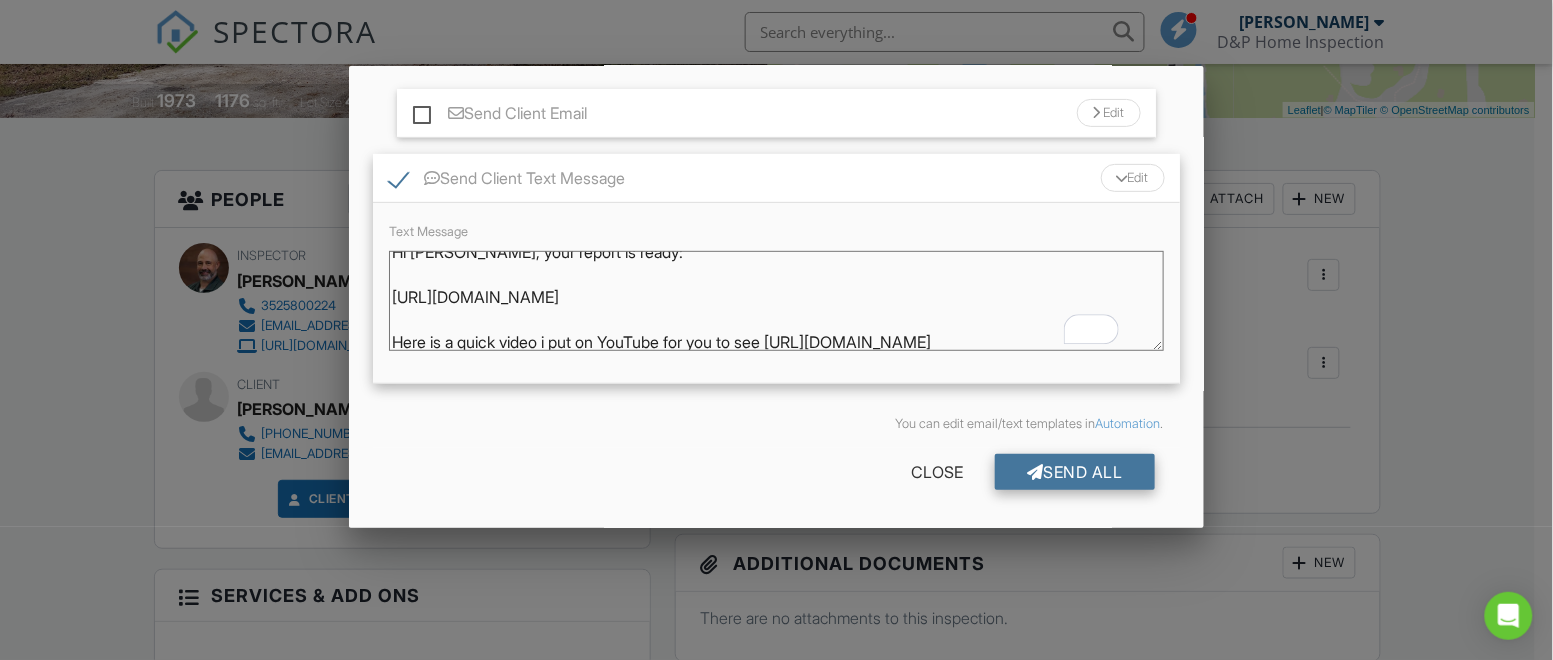type on "Hi Bud, your report is ready:
https://app.spectora.com/u/i87eaBQ
Here is a quick video i put on YouTube for you to see https://youtu.be/UsN2UxHnJ1Q
Here is a quick video i produced while out there https://youtu.be/UsN2UxHnJ1Q
- Dirk Houglum 352-580-0224" 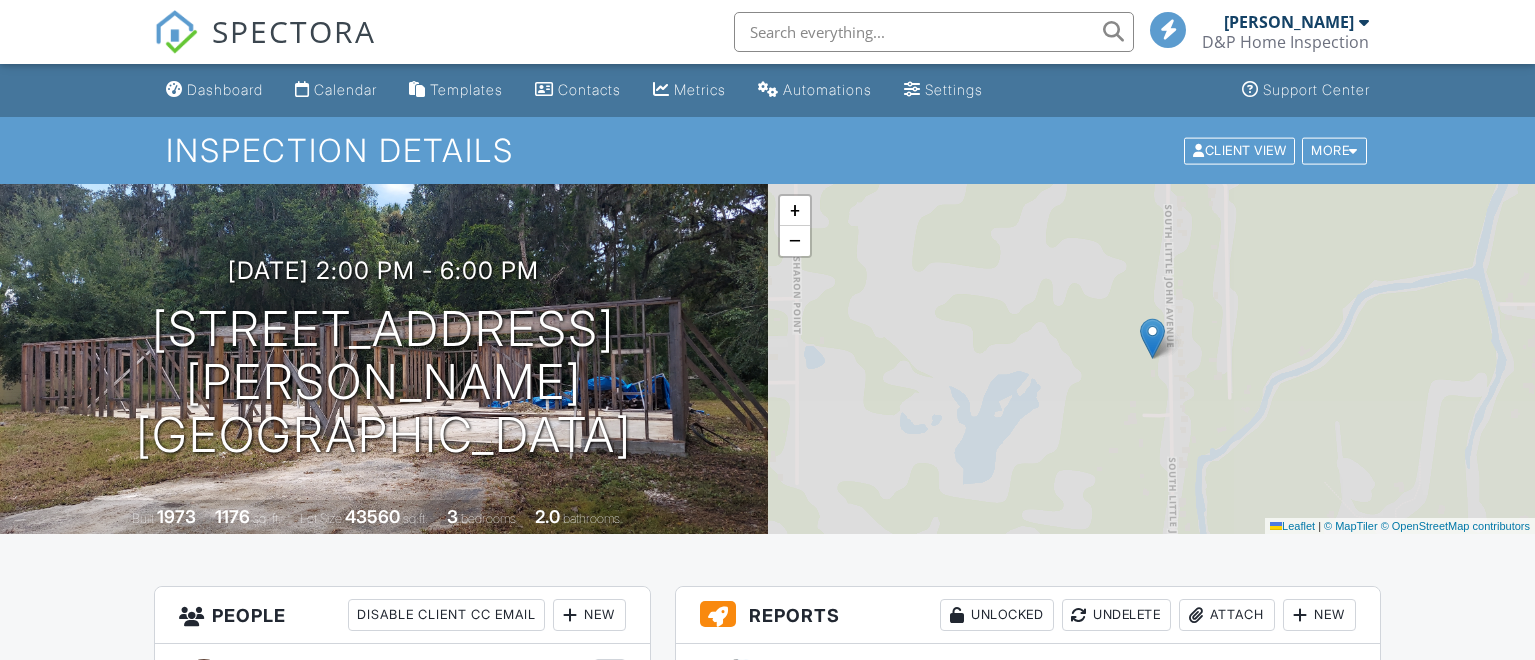 click on "+ −  Leaflet   |   © MapTiler   © OpenStreetMap contributors" at bounding box center [1152, 359] 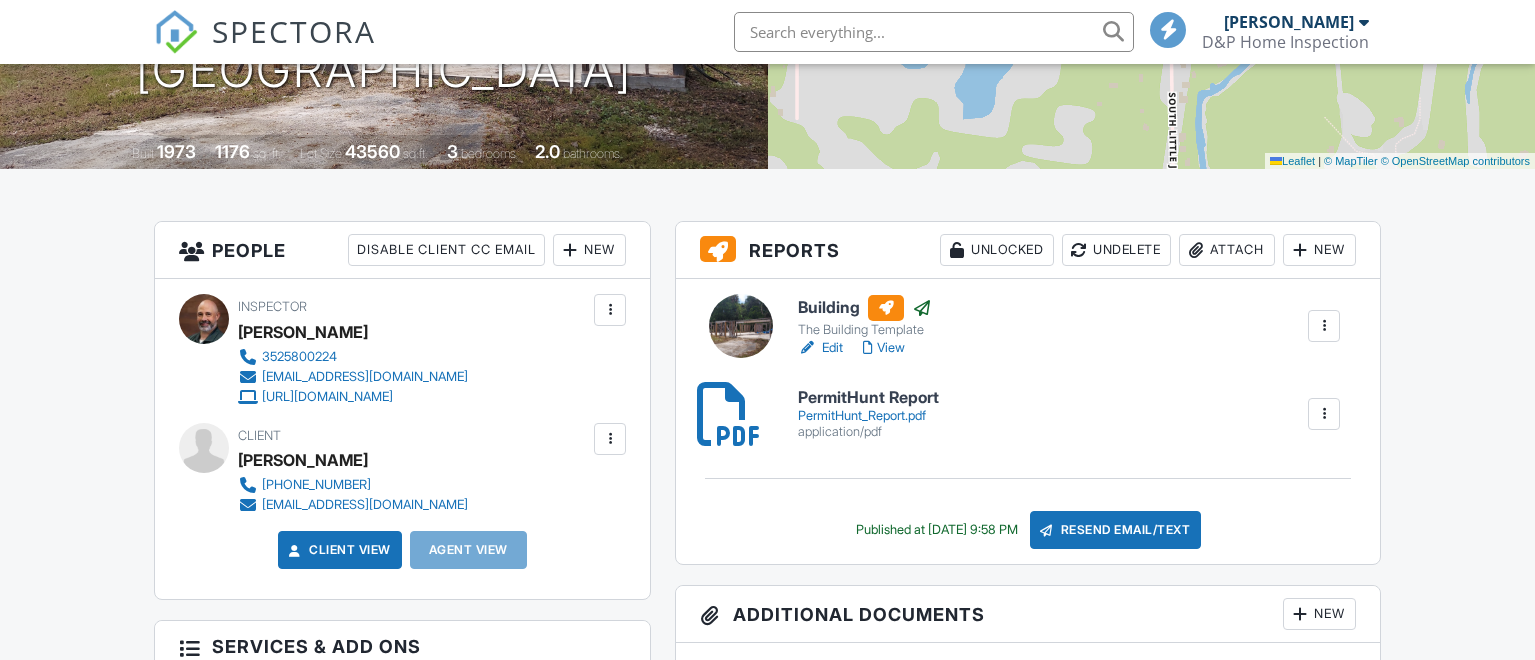 click on "07/13/2025  2:00 pm
- 6:00 pm
510 S Little John Ave
Inverness, FL 34450
Built
1973
1176
sq. ft.
Lot Size
43560
sq.ft.
3
bedrooms
2.0
bathrooms" at bounding box center [384, -6] 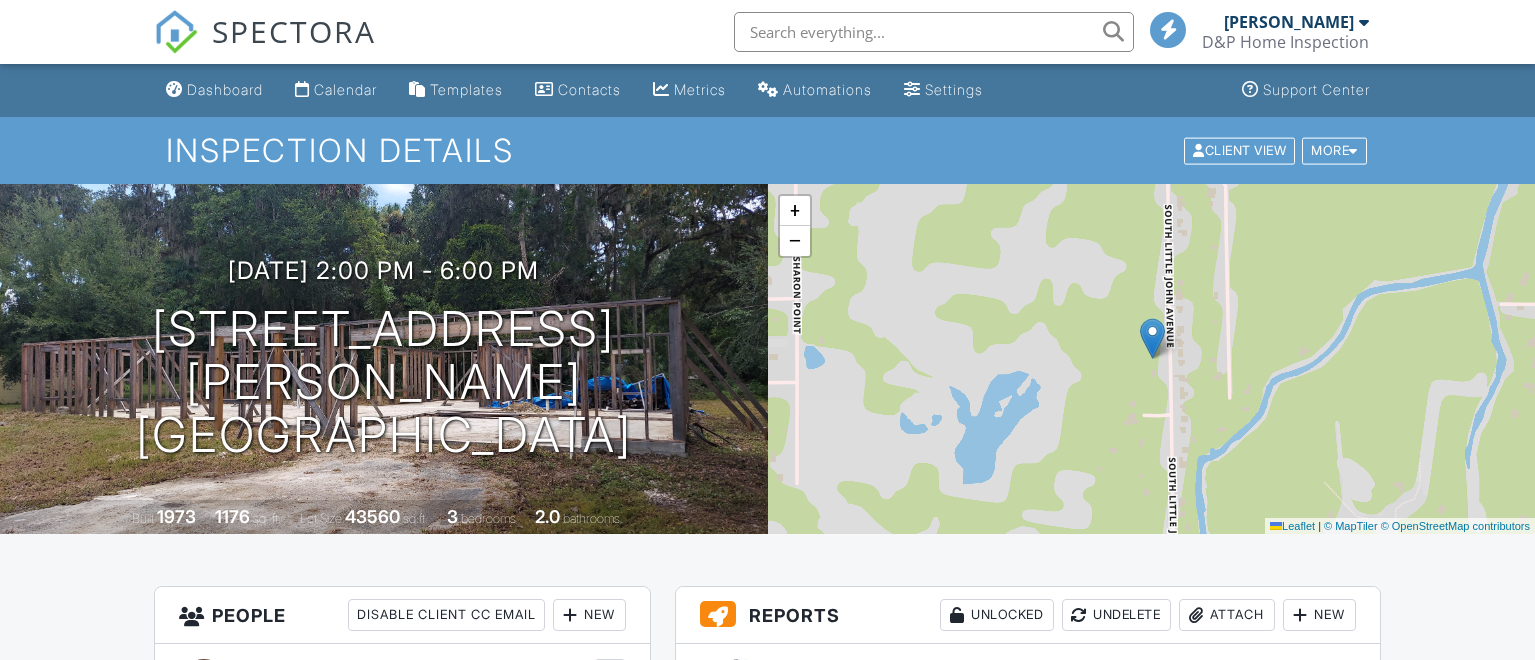 scroll, scrollTop: 0, scrollLeft: 0, axis: both 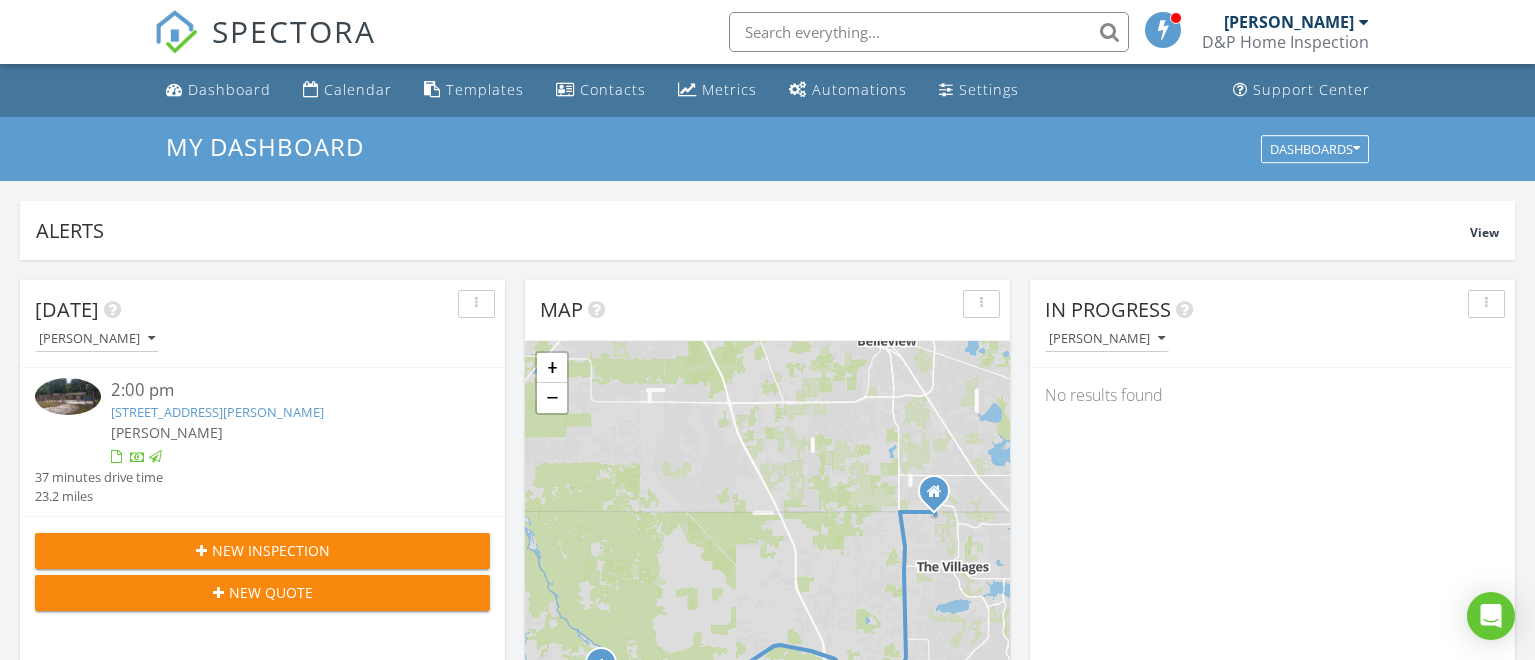 click on "510 S Little John Ave, Inverness, FL 34450" at bounding box center (217, 412) 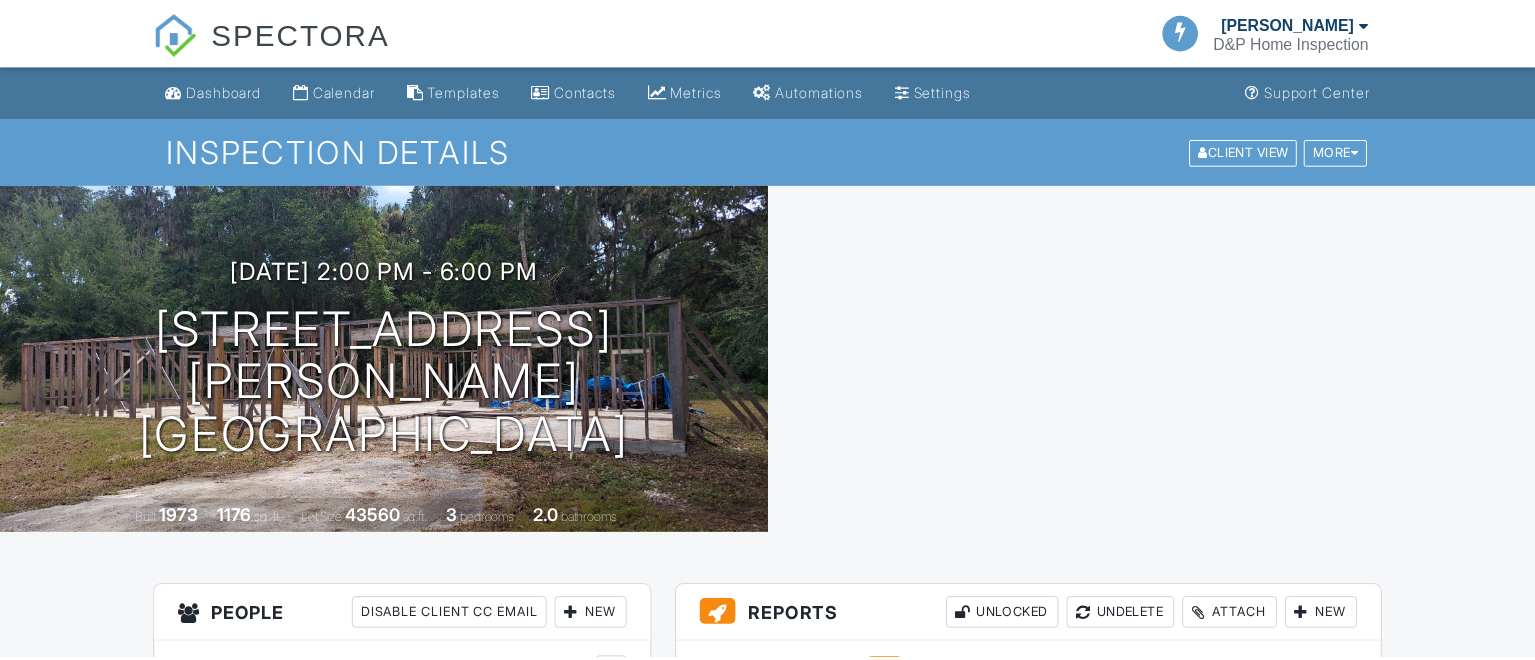 scroll, scrollTop: 833, scrollLeft: 0, axis: vertical 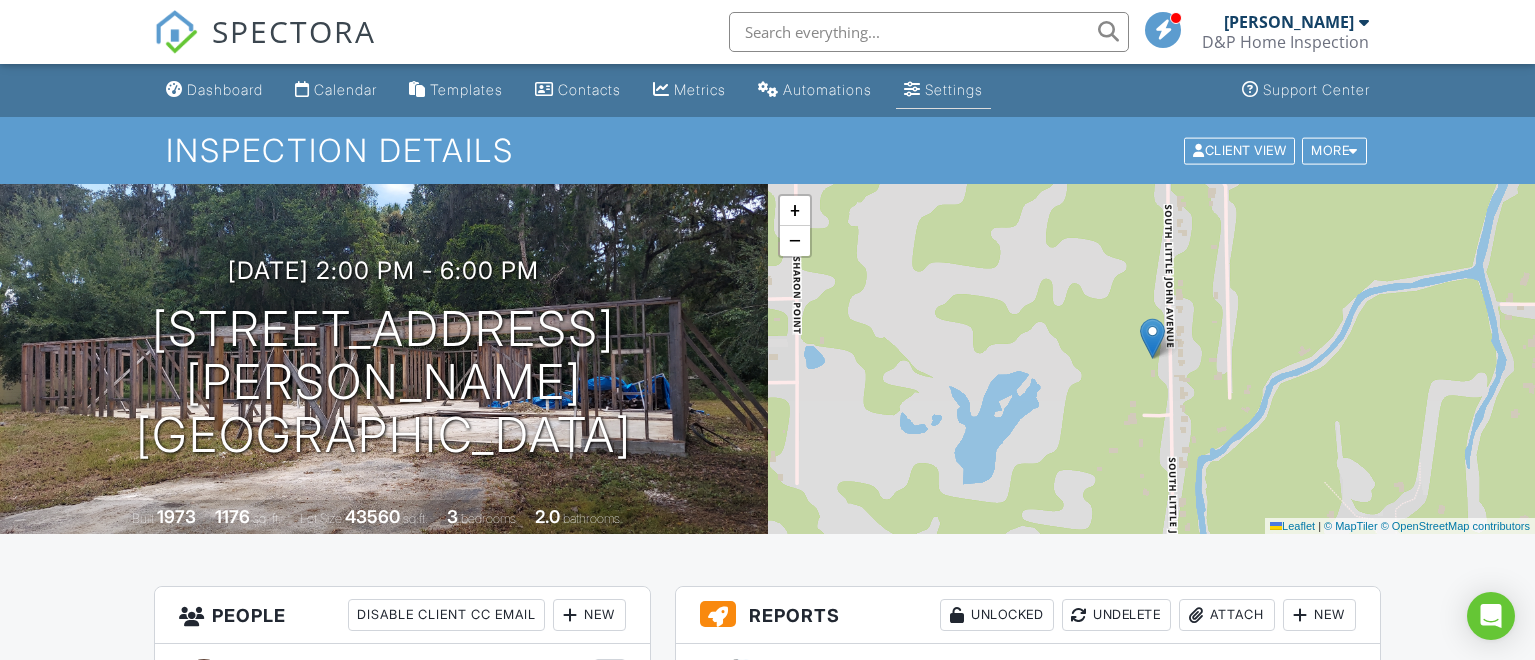 click on "Settings" at bounding box center (954, 89) 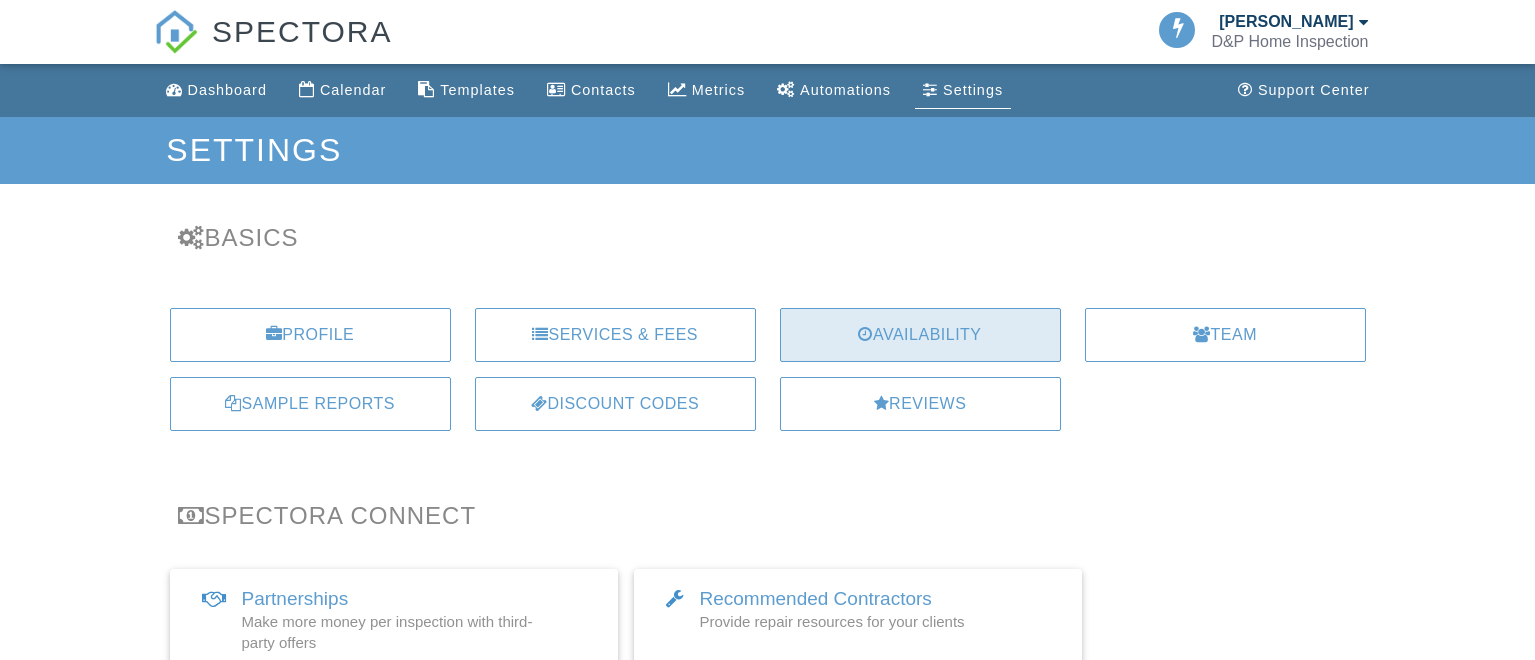 scroll, scrollTop: 0, scrollLeft: 0, axis: both 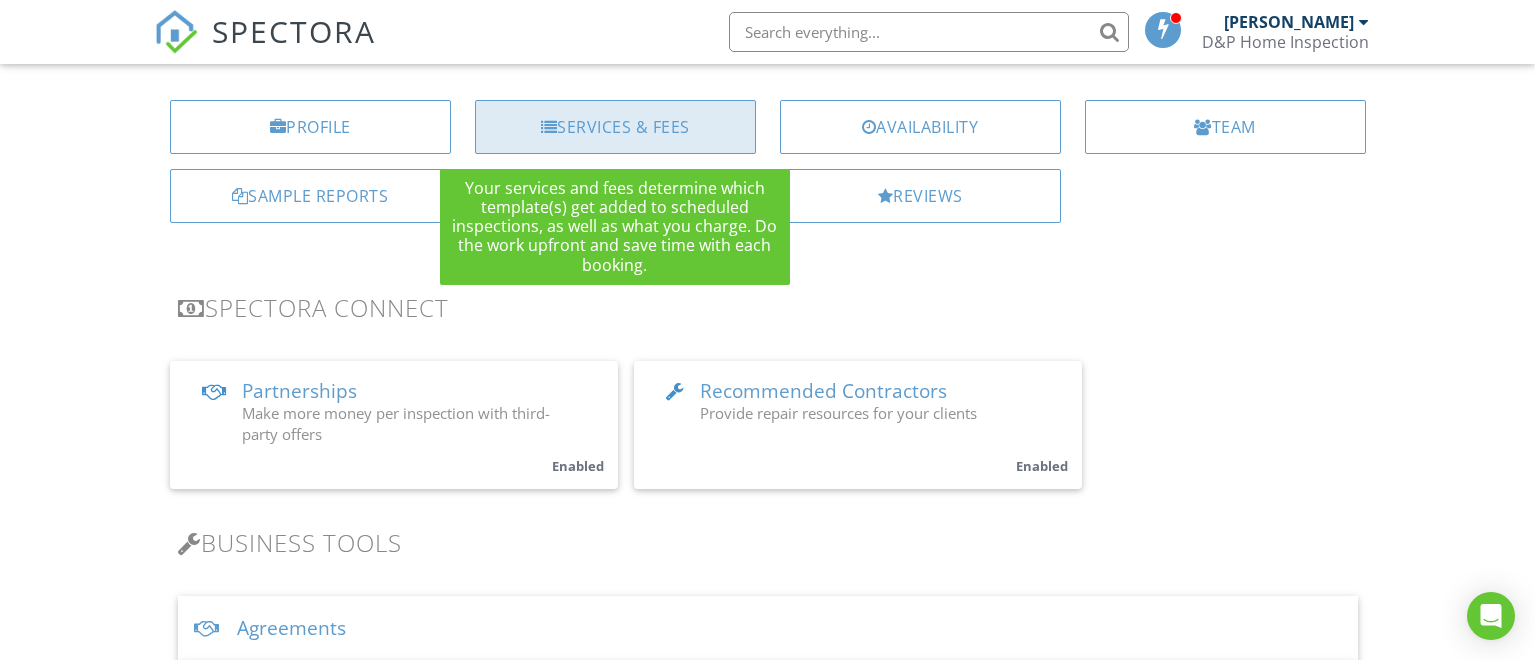 click on "Services & Fees" at bounding box center (615, 127) 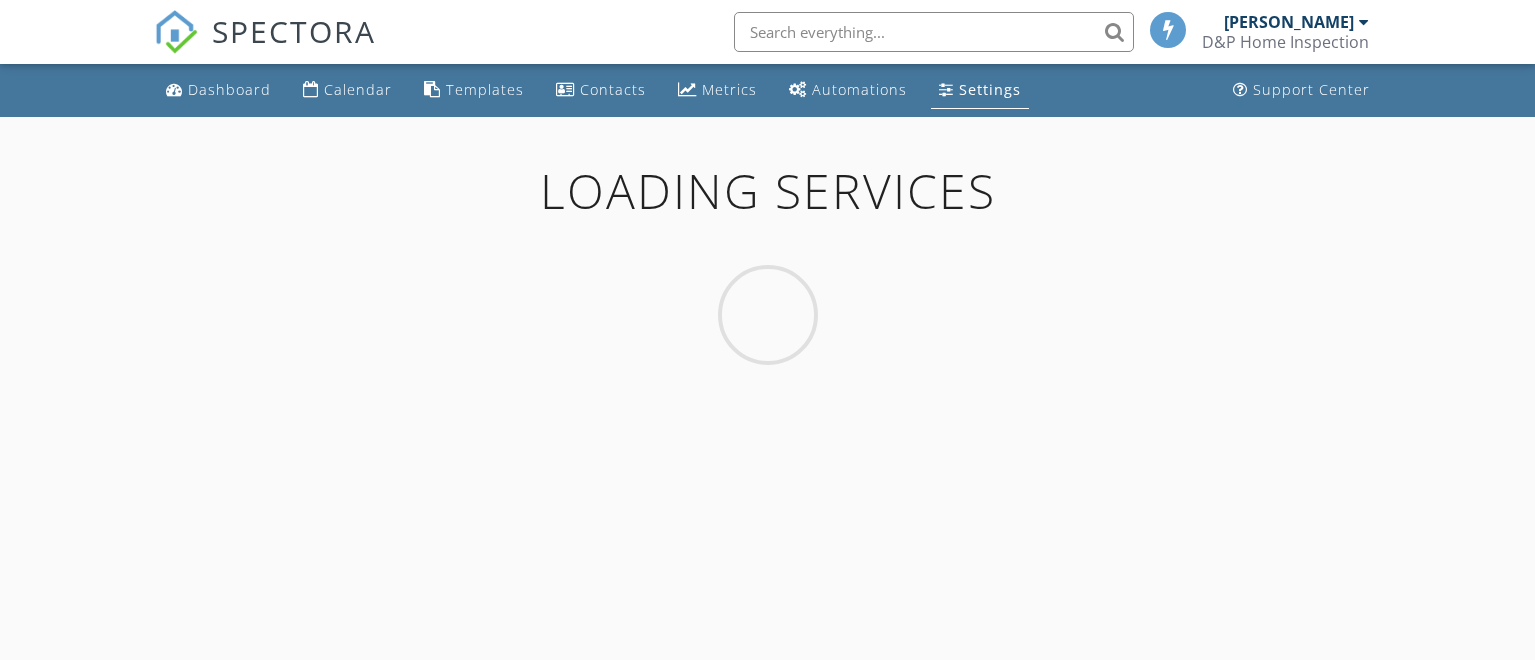scroll, scrollTop: 0, scrollLeft: 0, axis: both 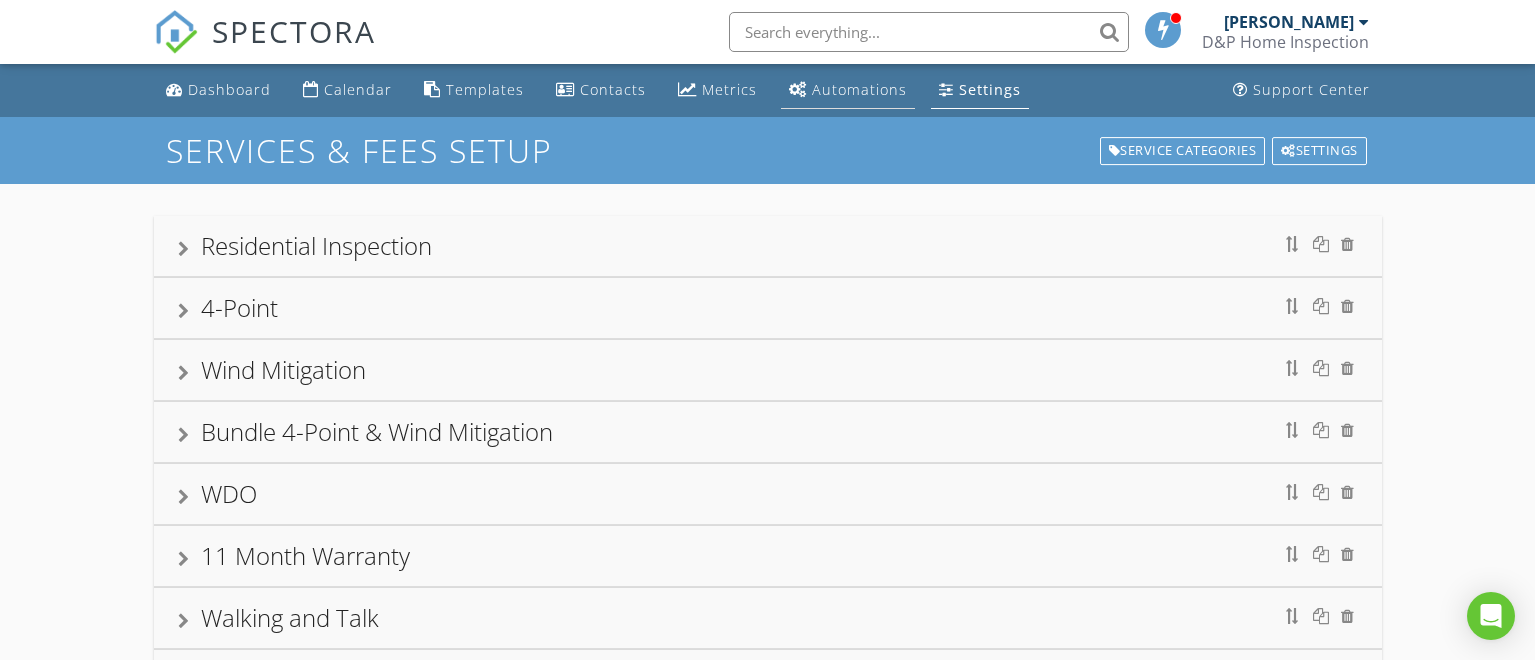 click on "Automations" at bounding box center [859, 89] 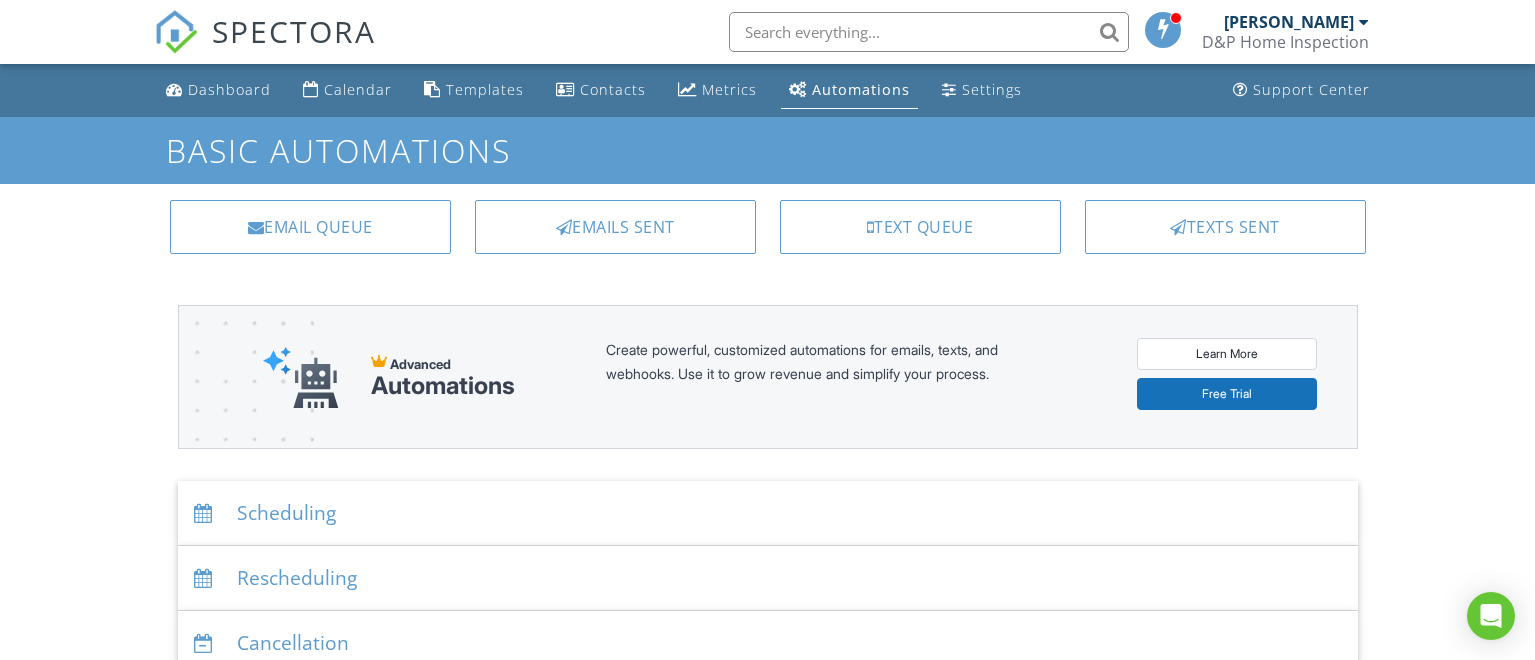 scroll, scrollTop: 208, scrollLeft: 0, axis: vertical 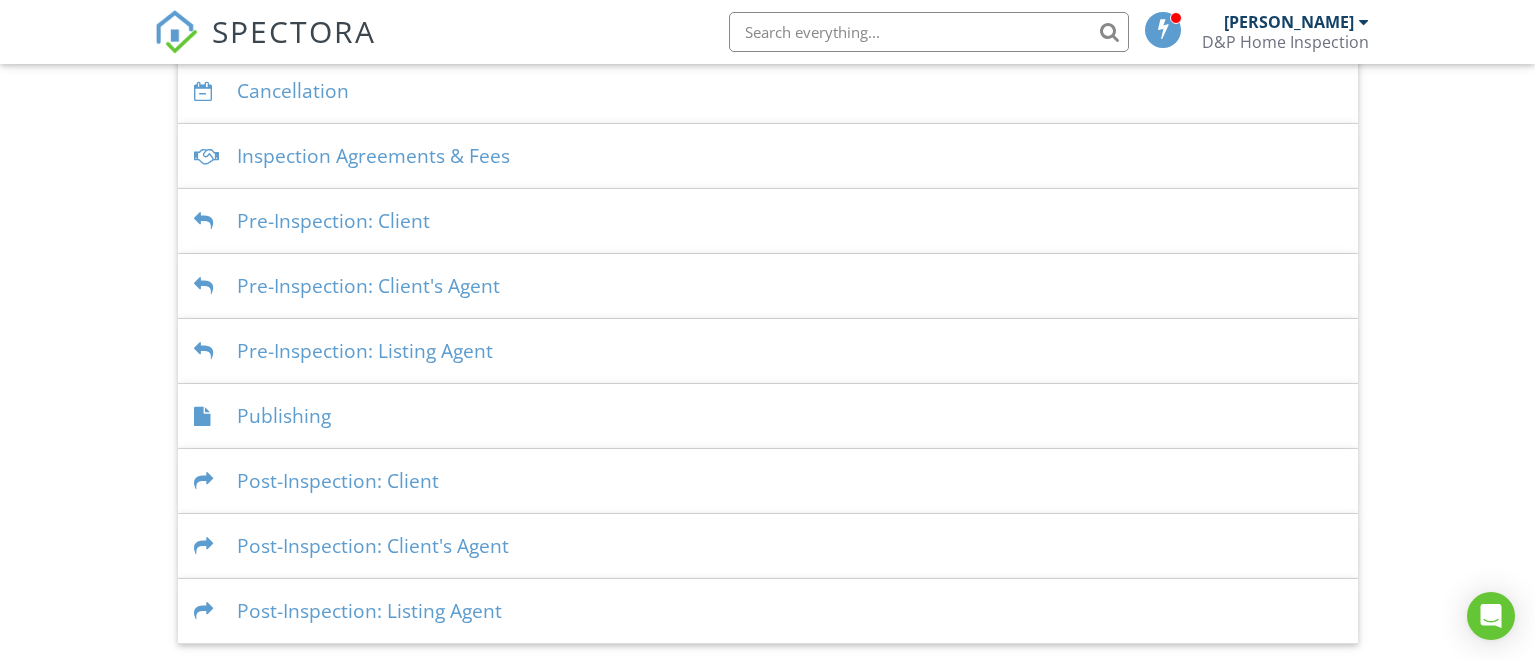 click on "Publishing" at bounding box center [768, 416] 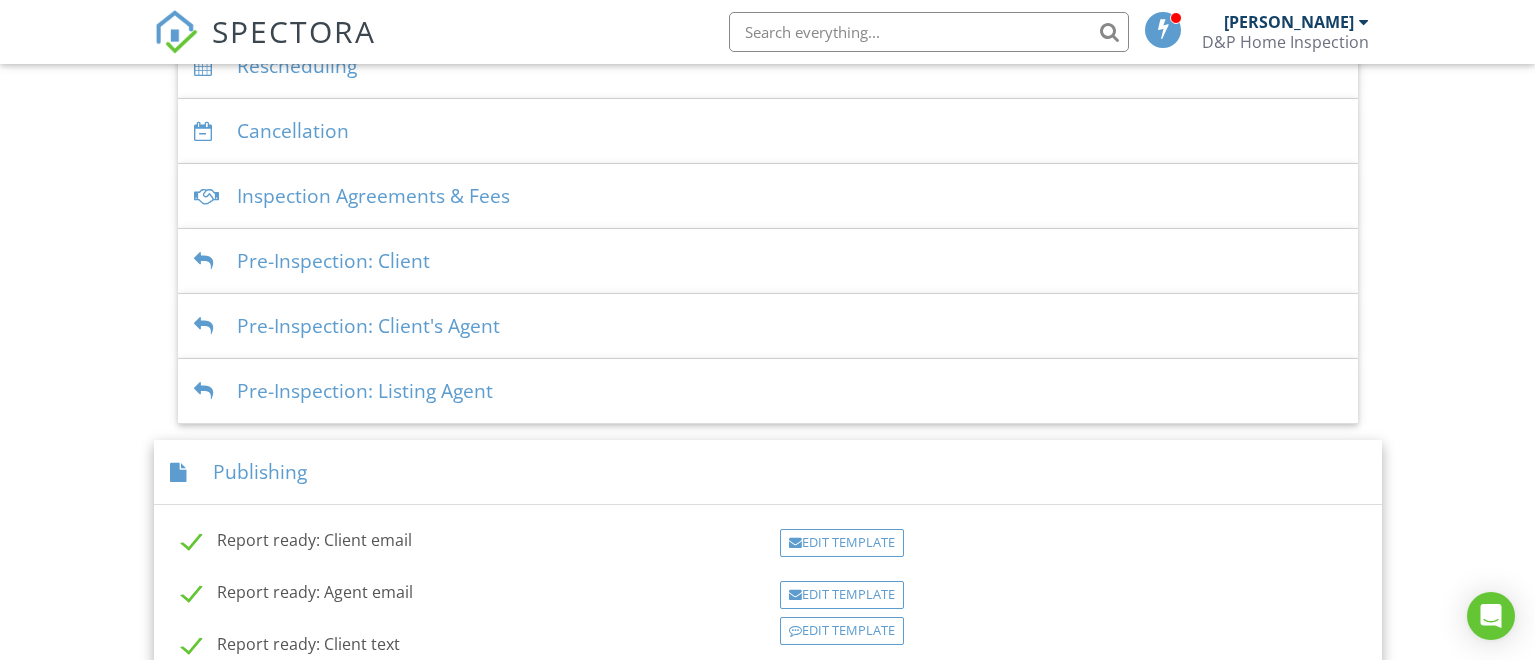 scroll, scrollTop: 625, scrollLeft: 0, axis: vertical 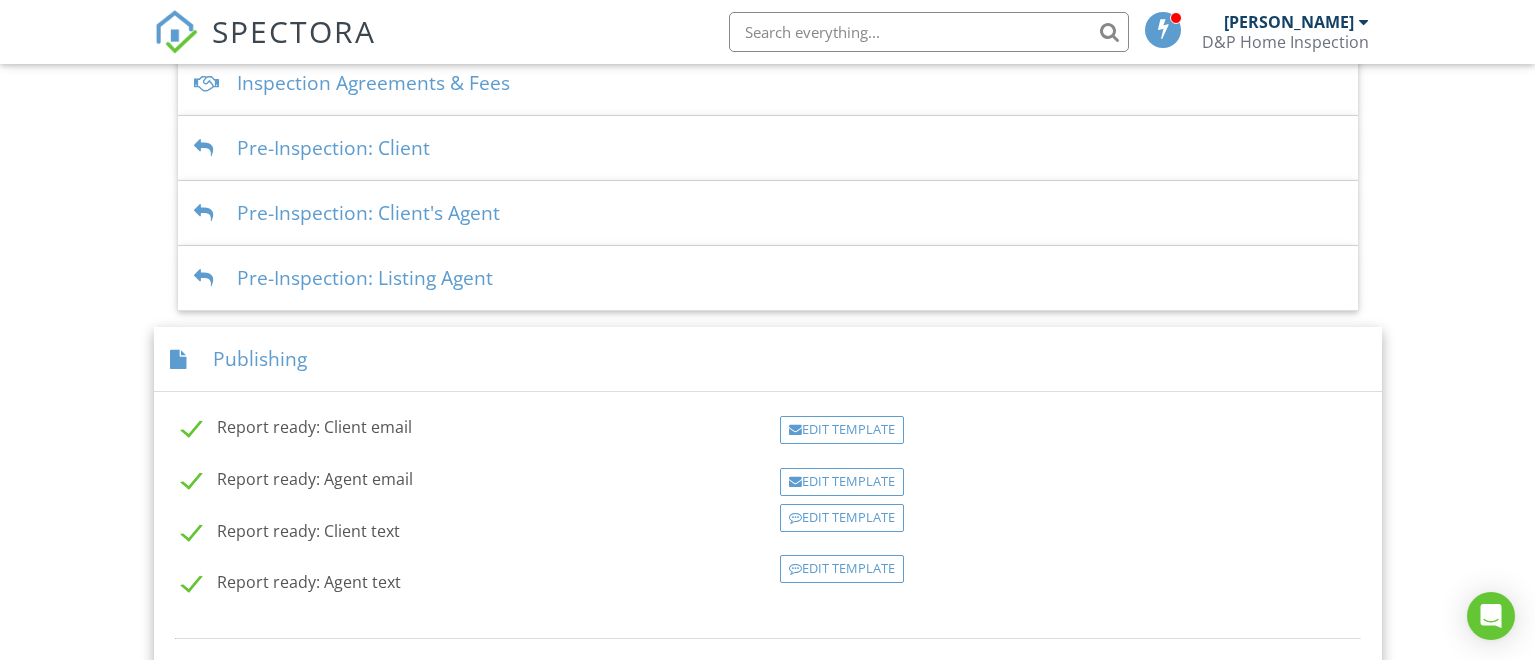 click on "Dashboard
Calendar
Templates
Contacts
Metrics
Automations
Settings
Support Center
Basic Automations
Email Queue
Emails Sent
Text Queue
Texts Sent
Advanced
Automations
Create powerful, customized automations for emails, texts, and webhooks.
Use it to grow revenue and simplify your process.
Learn More
Free Trial
Scheduling
Emails
Inspection confirmation email for clients
Edit Template
Inspection confirmation email for client's agent
Edit Template
Inspection confirmation email for listing agent
Edit Template
Text Messages
Inspection confirmation text for clients
Edit Template
Inspection confirmation text for client's agent
Edit Template
Edit Template" at bounding box center (767, 220) 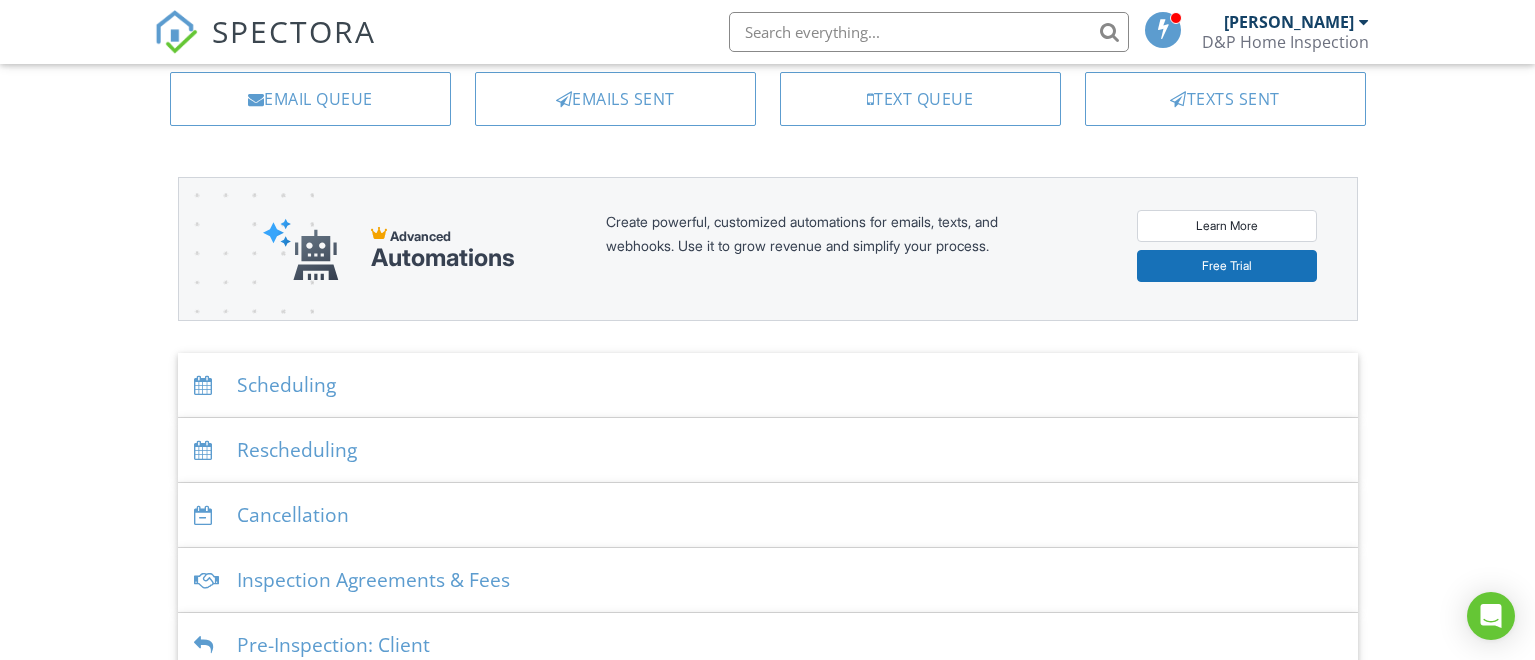 scroll, scrollTop: 0, scrollLeft: 0, axis: both 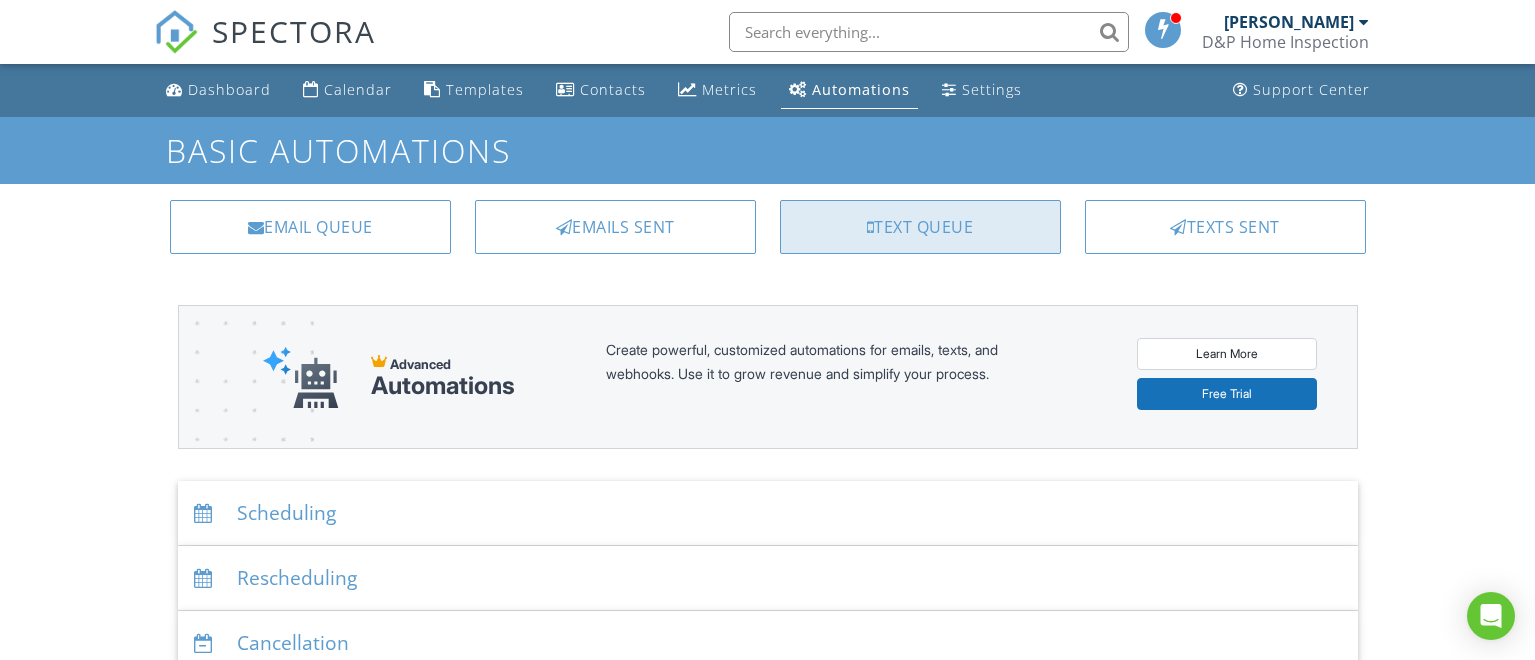 click on "Text Queue" at bounding box center (920, 227) 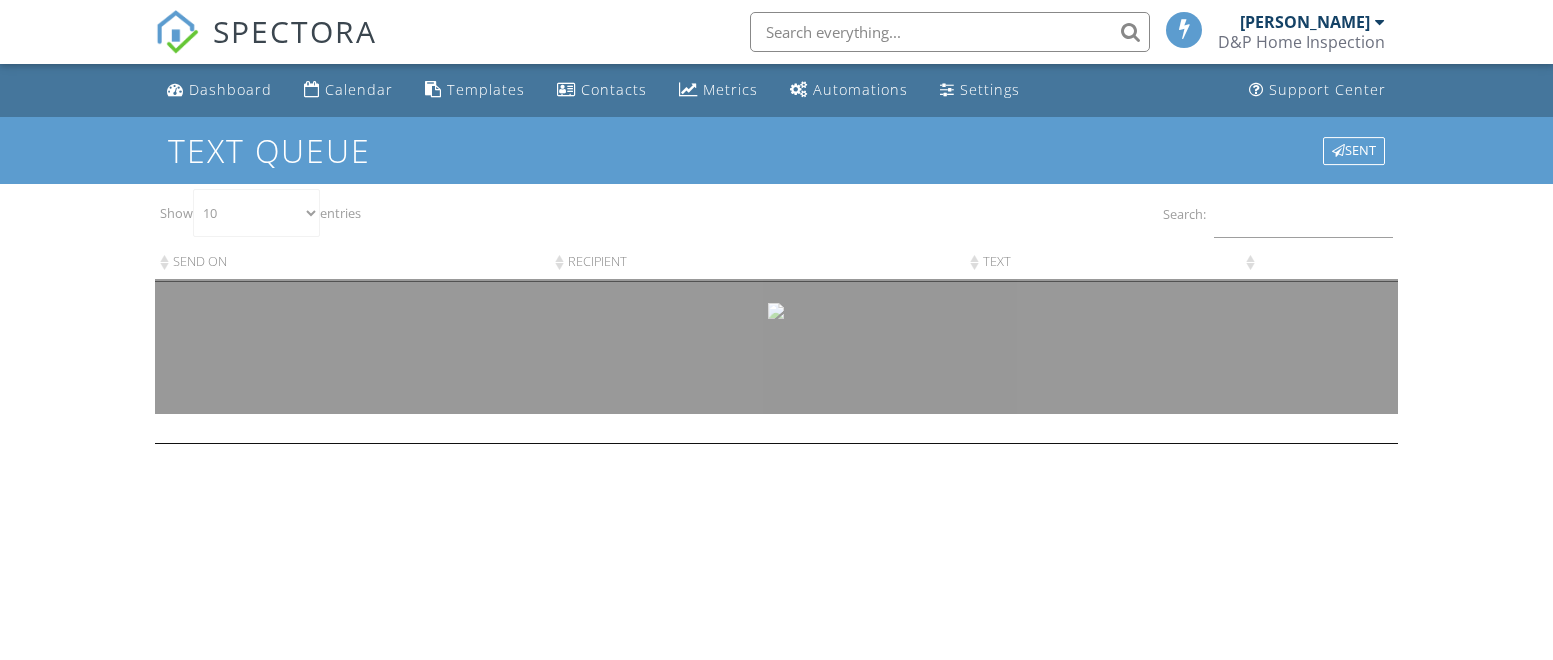 scroll, scrollTop: 0, scrollLeft: 0, axis: both 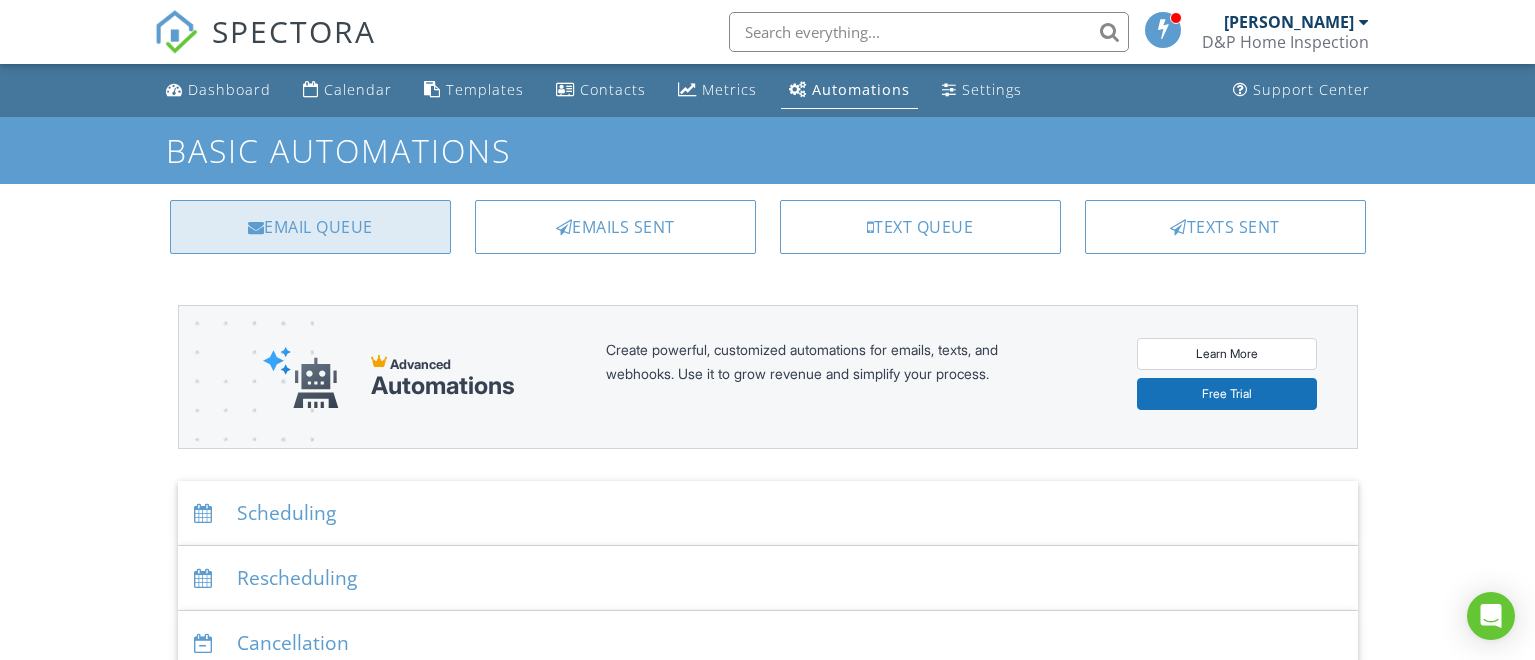 click on "Email Queue" at bounding box center (310, 227) 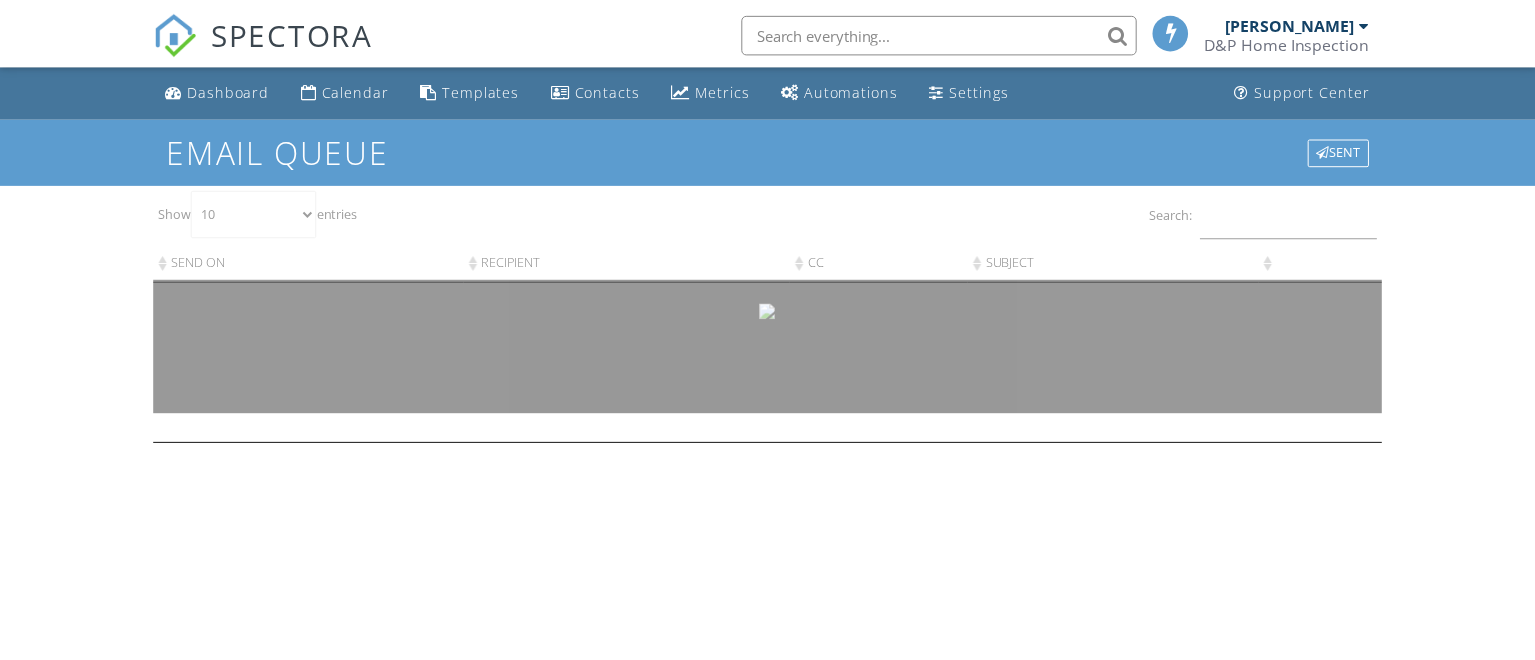 scroll, scrollTop: 0, scrollLeft: 0, axis: both 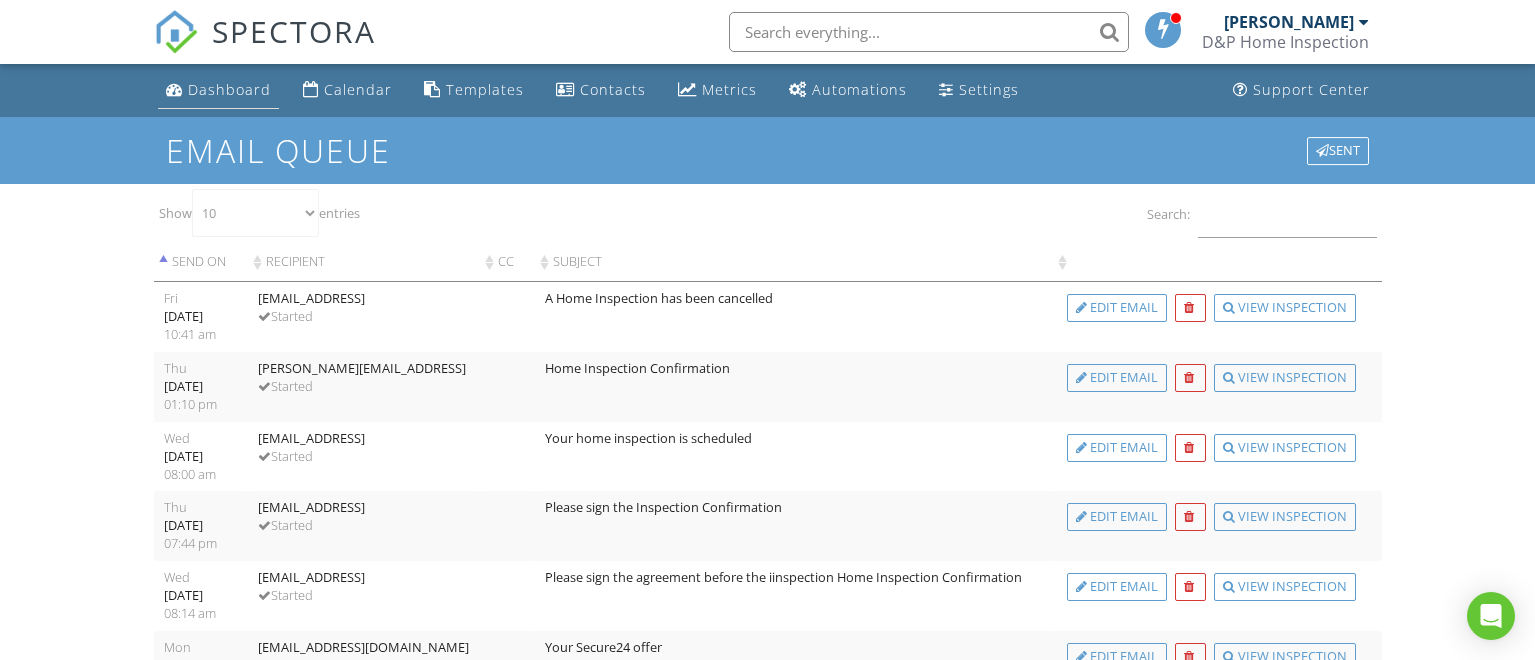 click on "Dashboard" at bounding box center (218, 90) 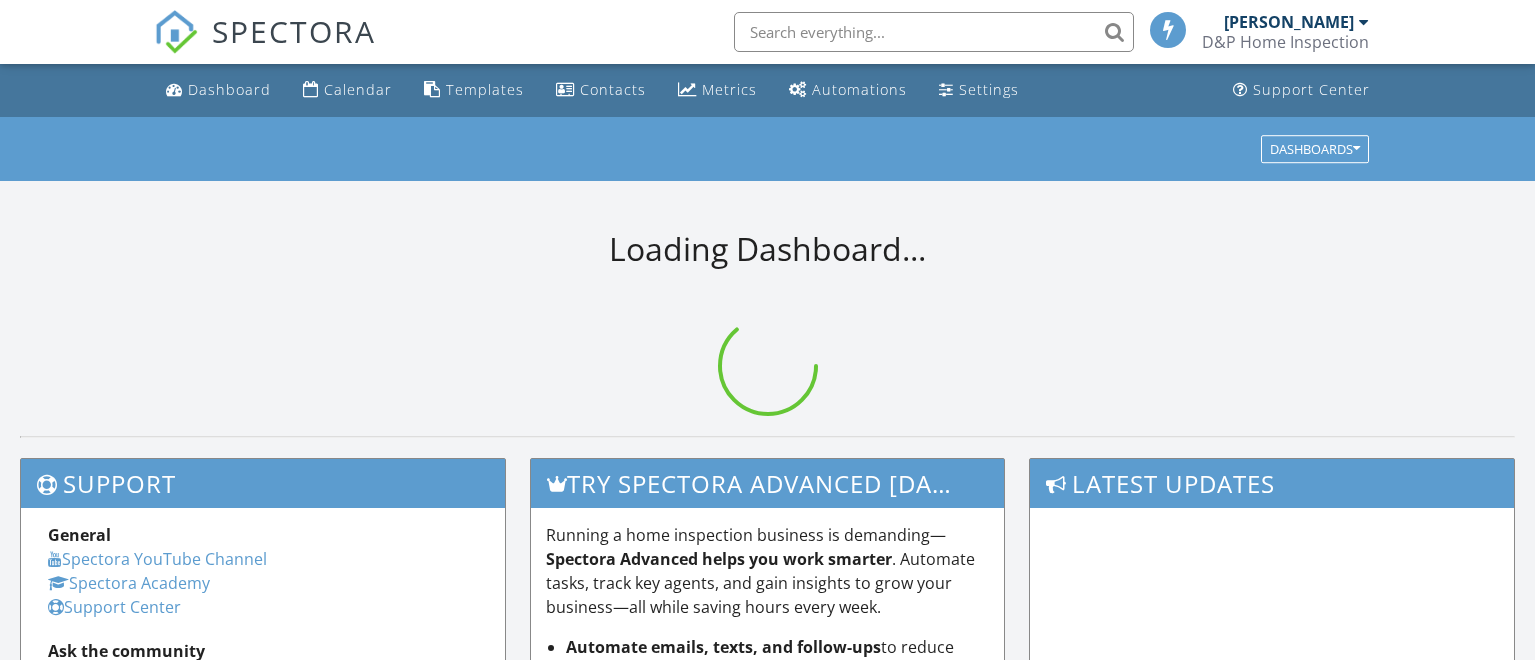 scroll, scrollTop: 0, scrollLeft: 0, axis: both 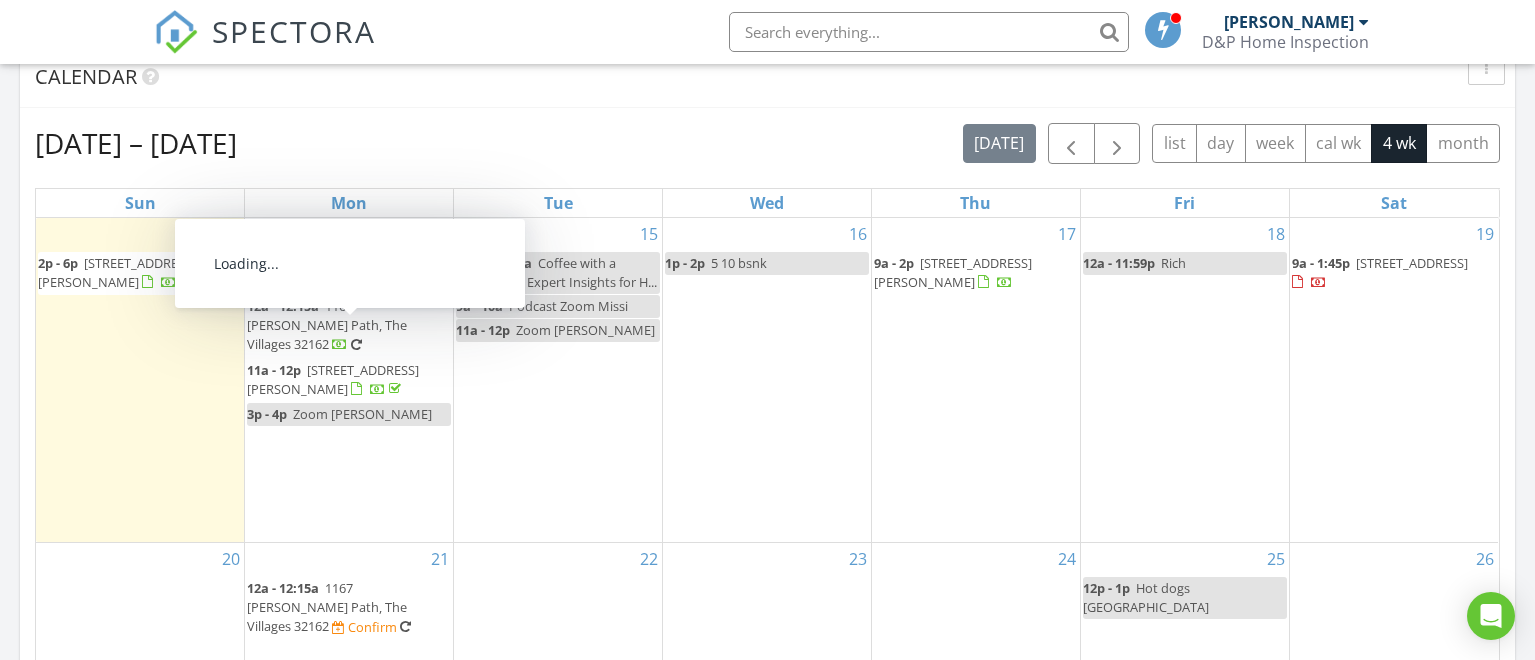 click on "[STREET_ADDRESS][PERSON_NAME]" at bounding box center (117, 272) 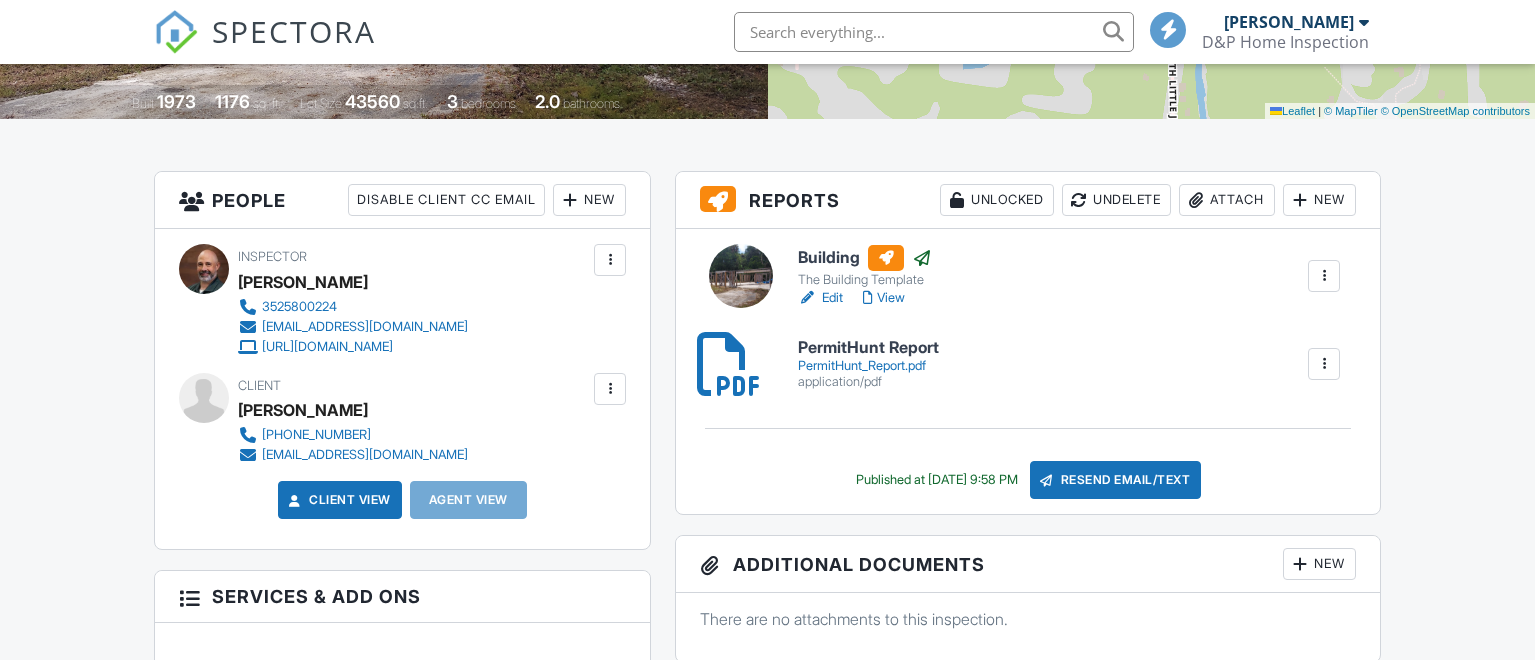 scroll, scrollTop: 832, scrollLeft: 0, axis: vertical 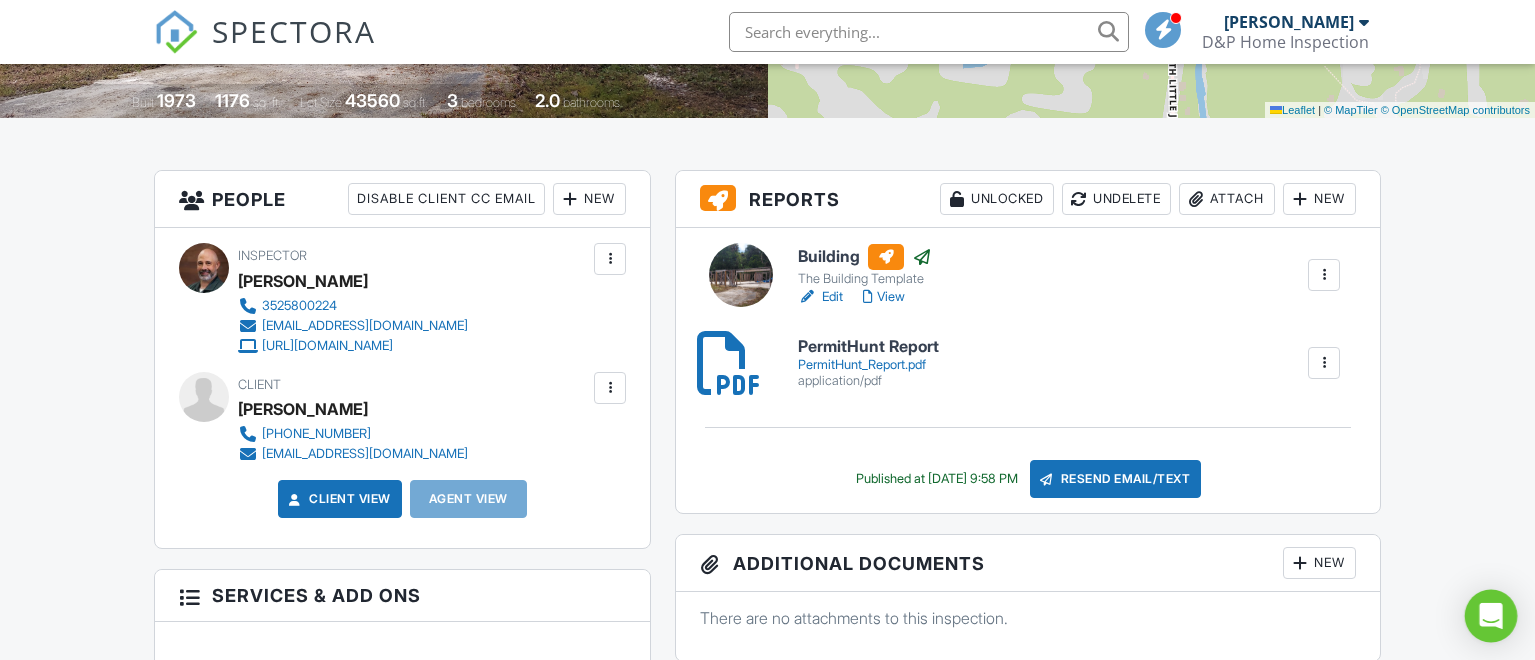 click 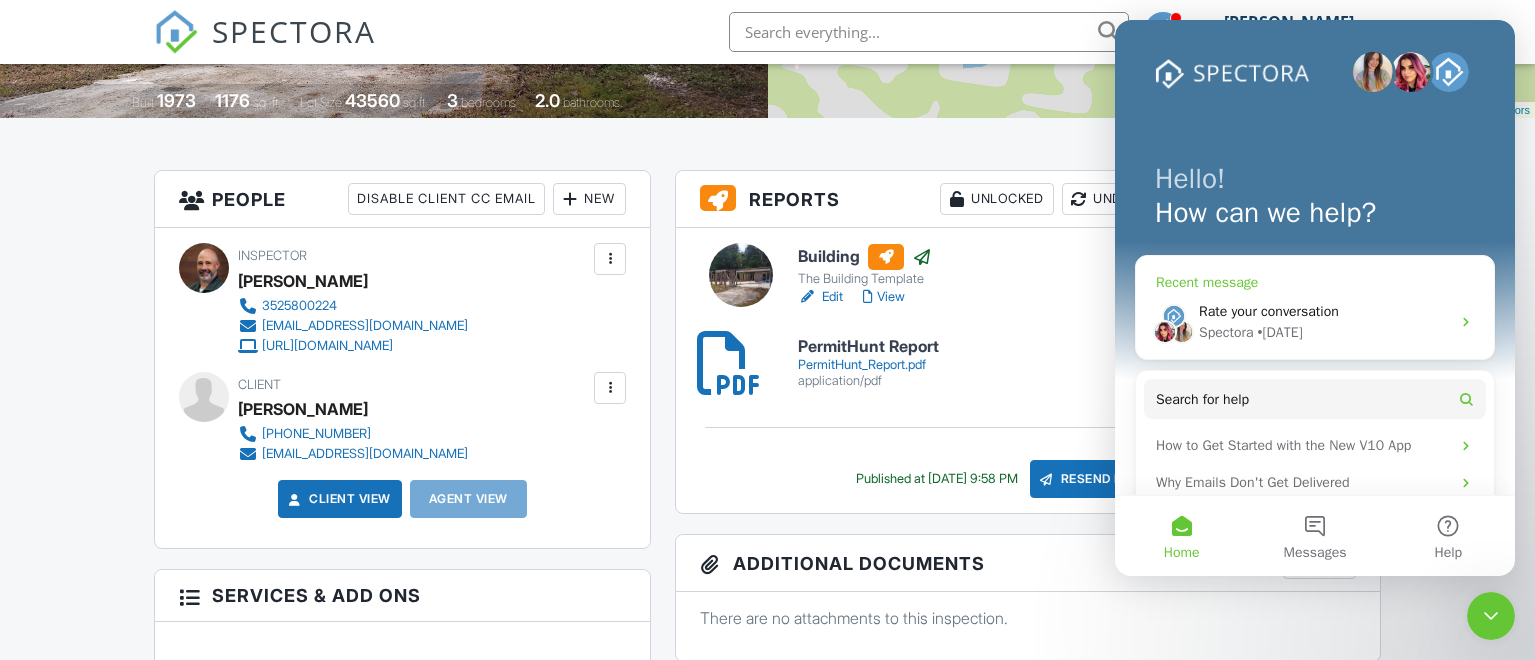 scroll, scrollTop: 0, scrollLeft: 0, axis: both 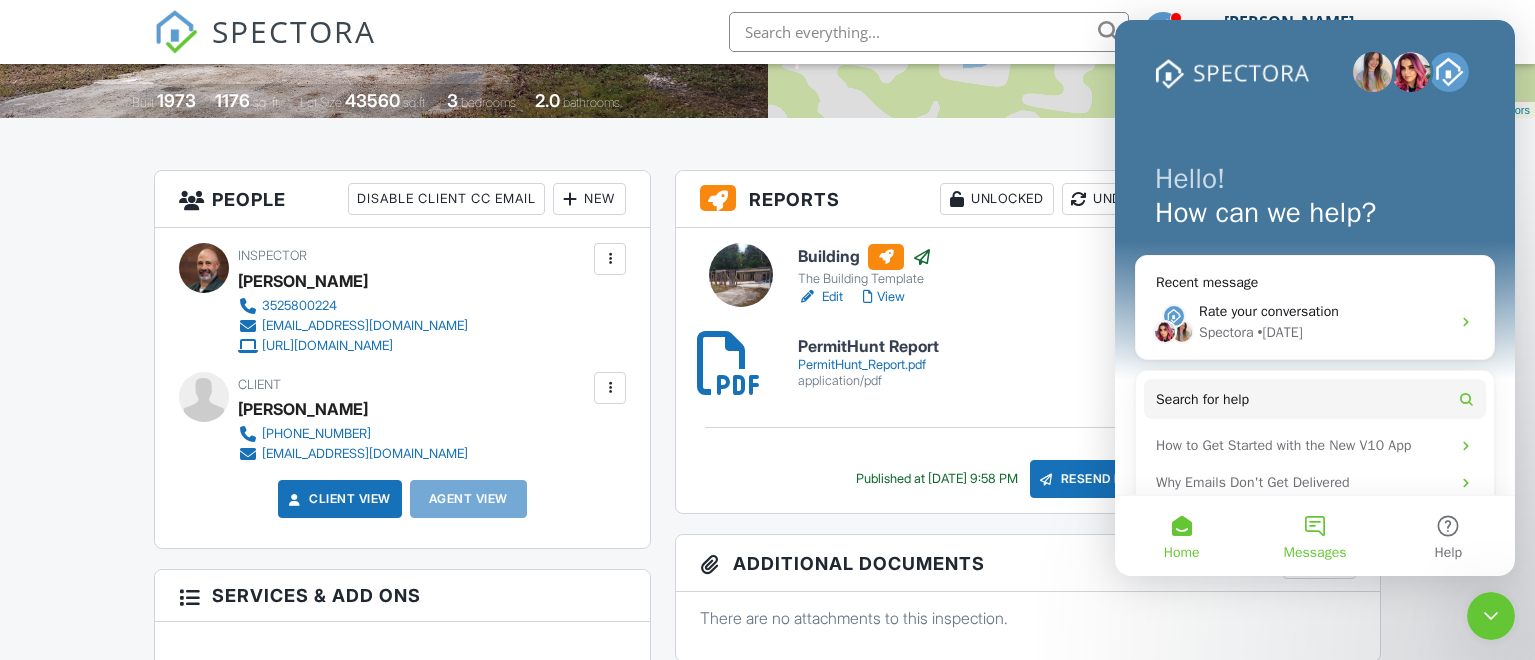 click on "Messages" at bounding box center [1314, 536] 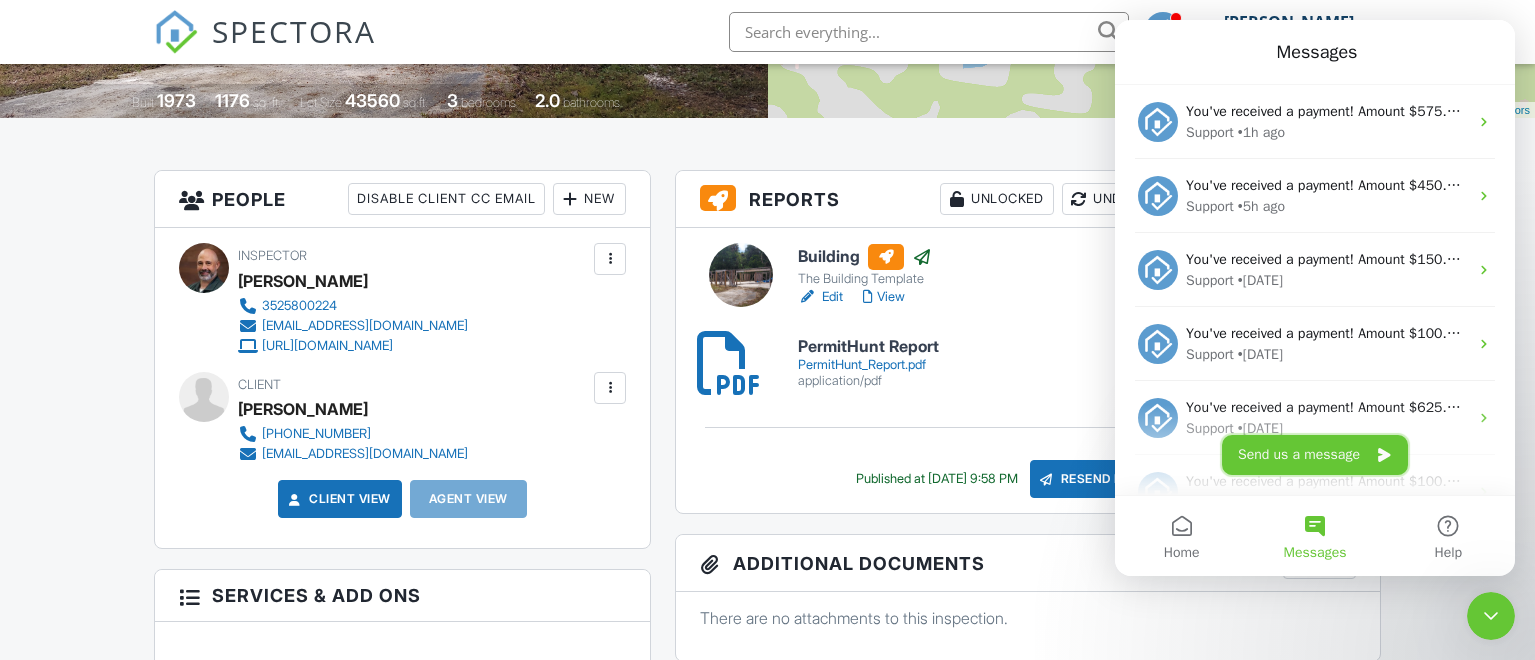 click on "Send us a message" at bounding box center [1315, 455] 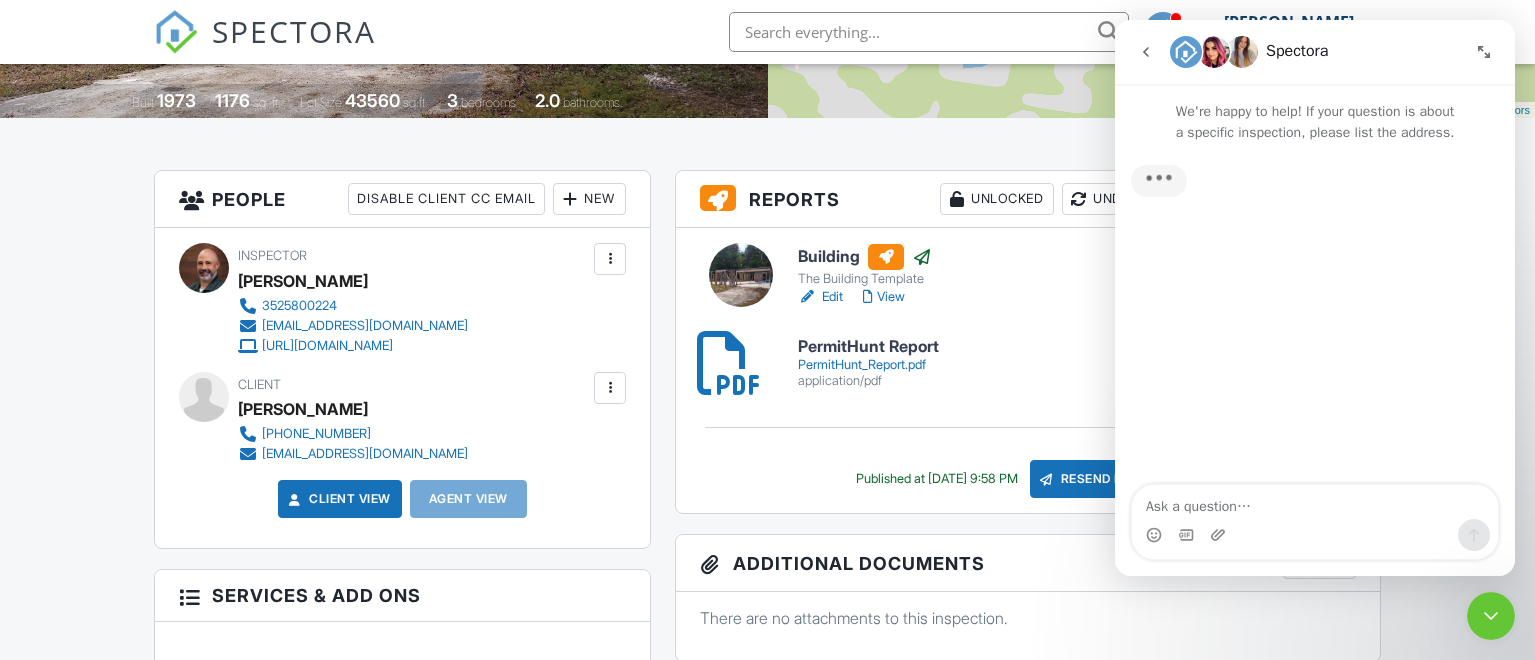 click at bounding box center (1315, 502) 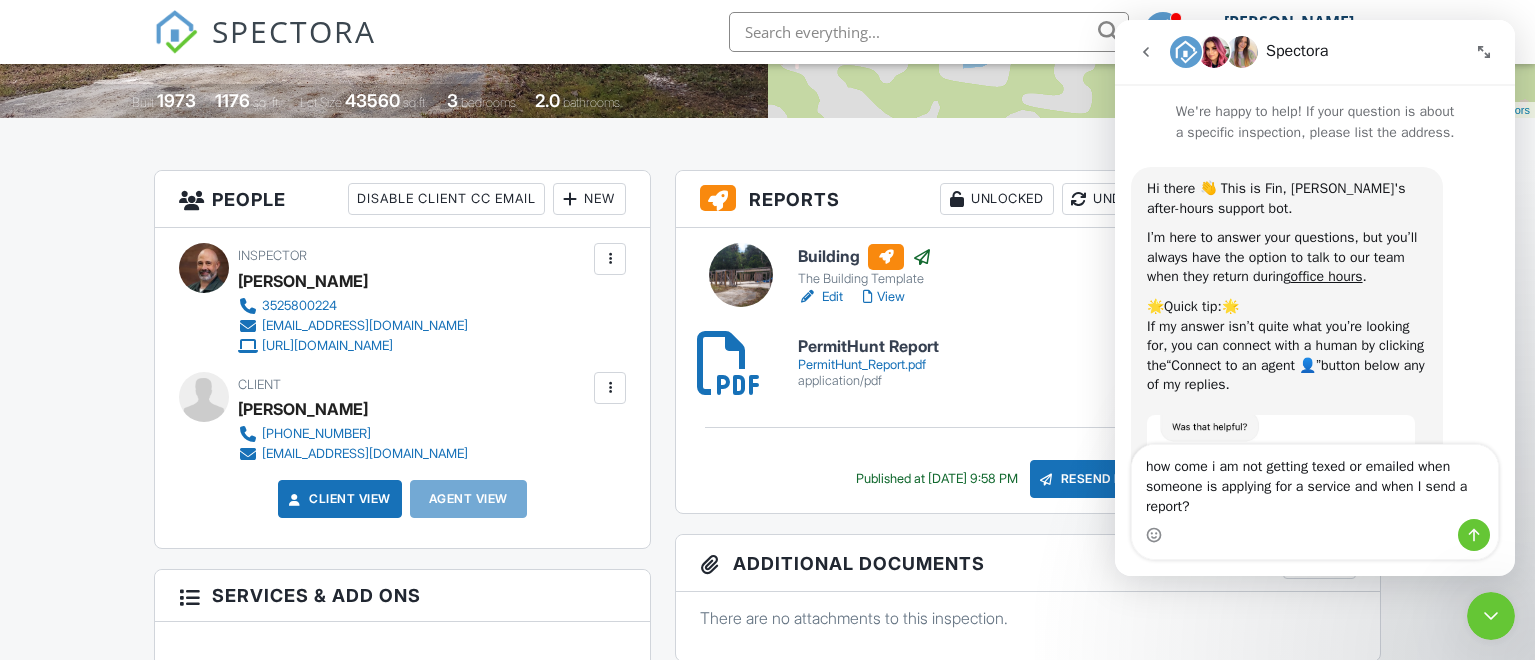 type on "how come i am not getting texed or emailed when someone is applying for a service and when I send a report?" 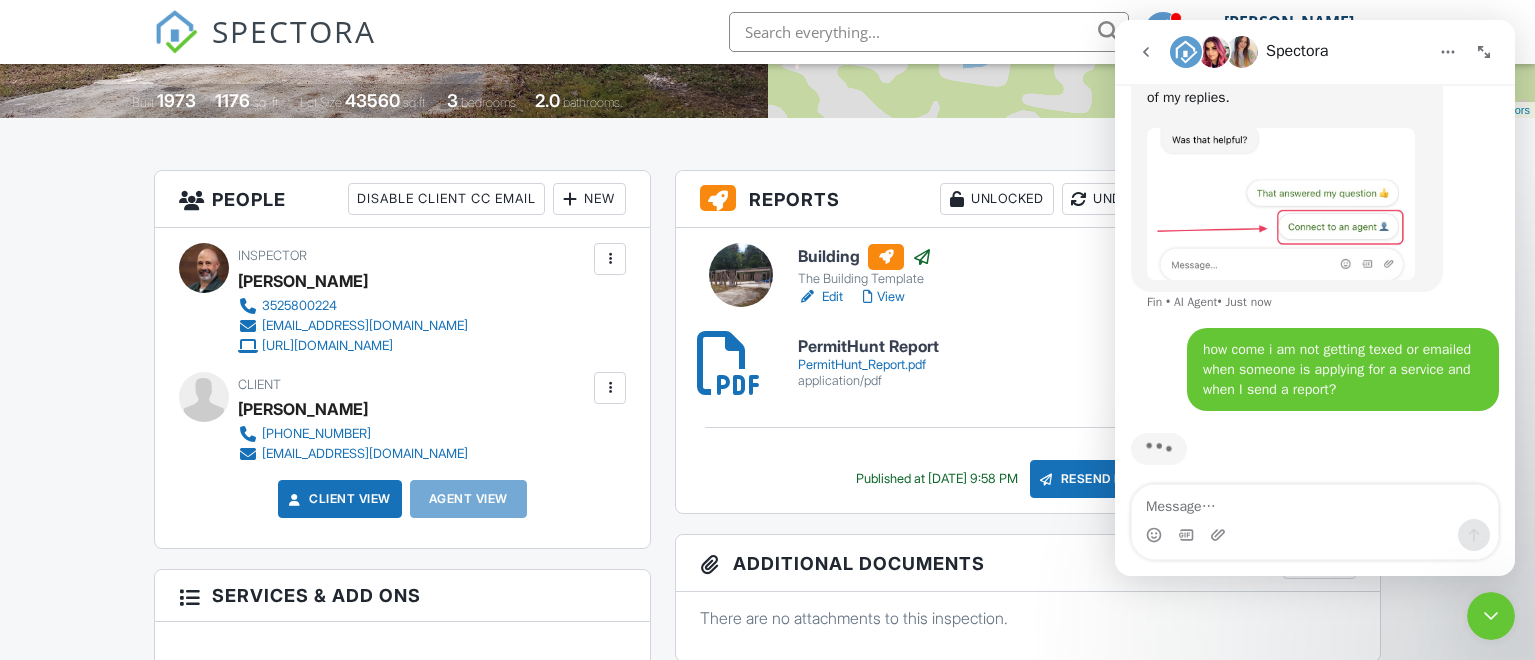 scroll, scrollTop: 300, scrollLeft: 0, axis: vertical 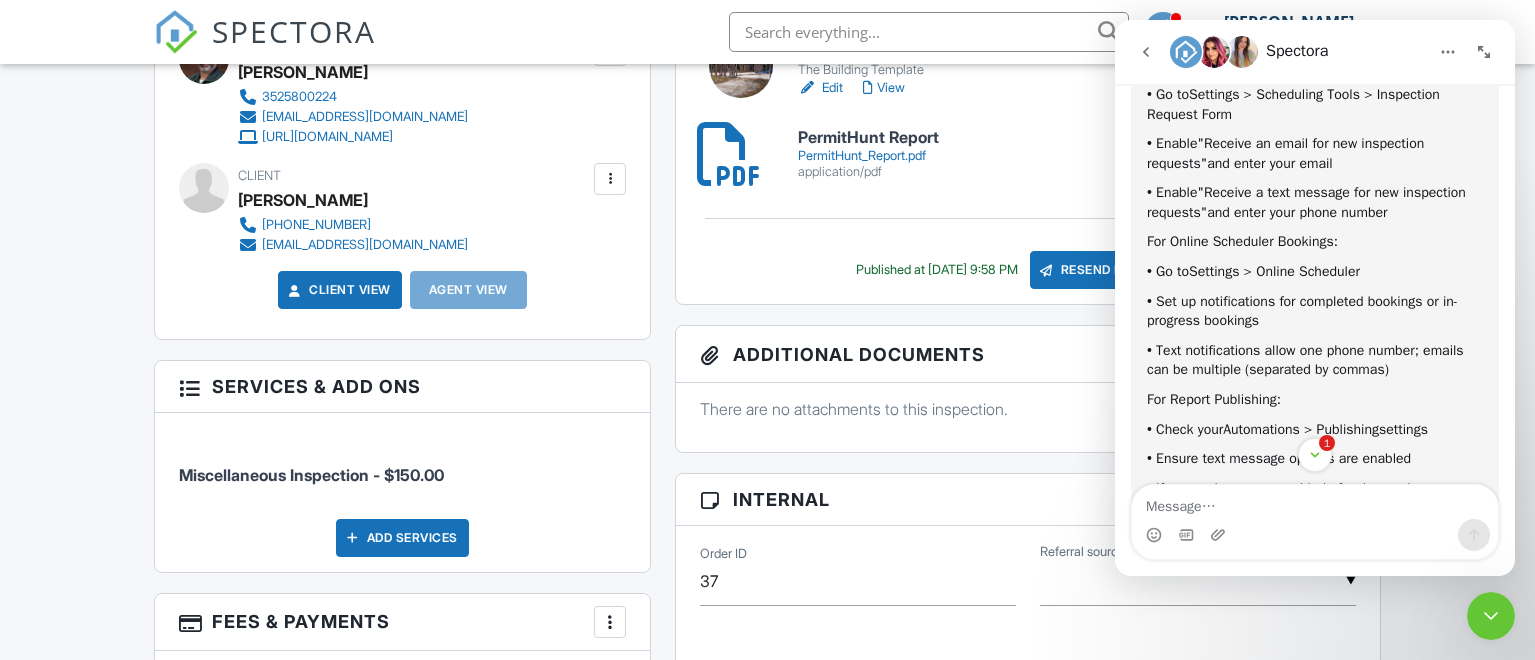 click at bounding box center (1315, 535) 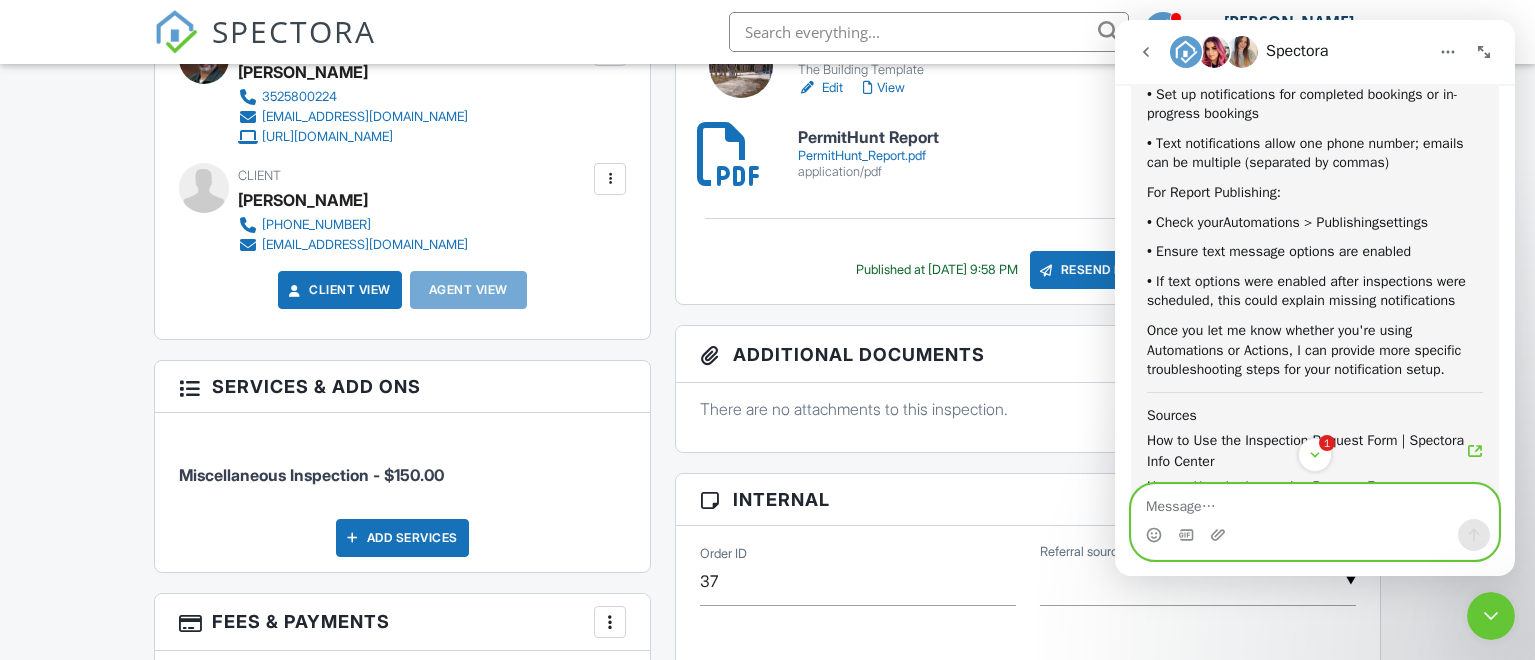 click at bounding box center [1315, 502] 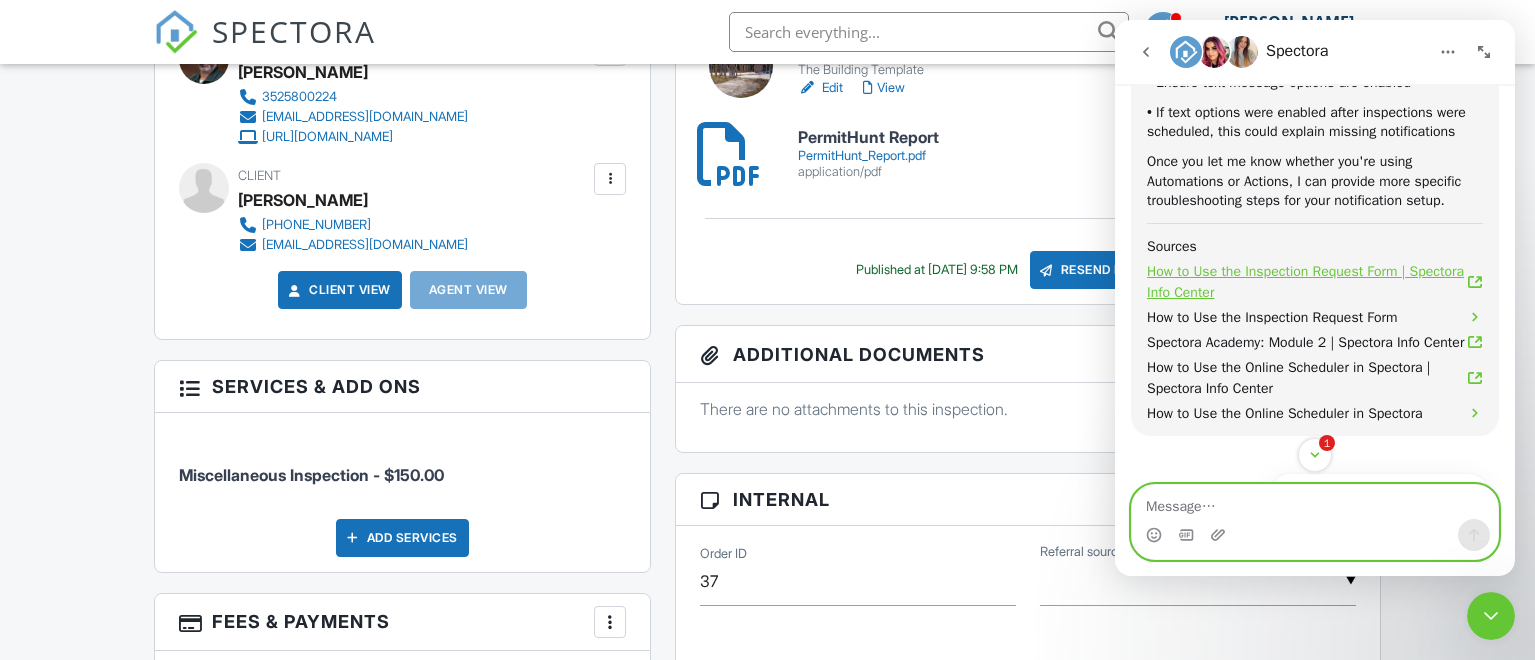 scroll, scrollTop: 1257, scrollLeft: 0, axis: vertical 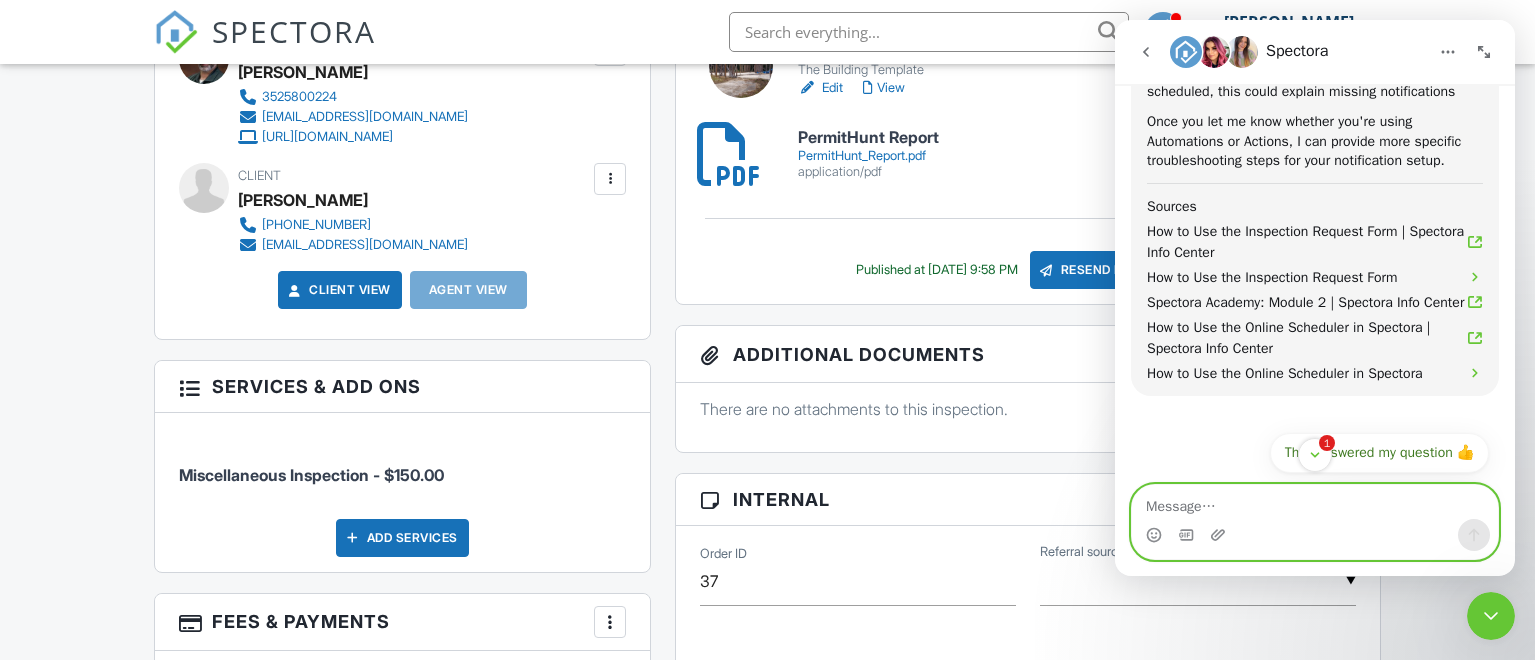 click at bounding box center (1315, 502) 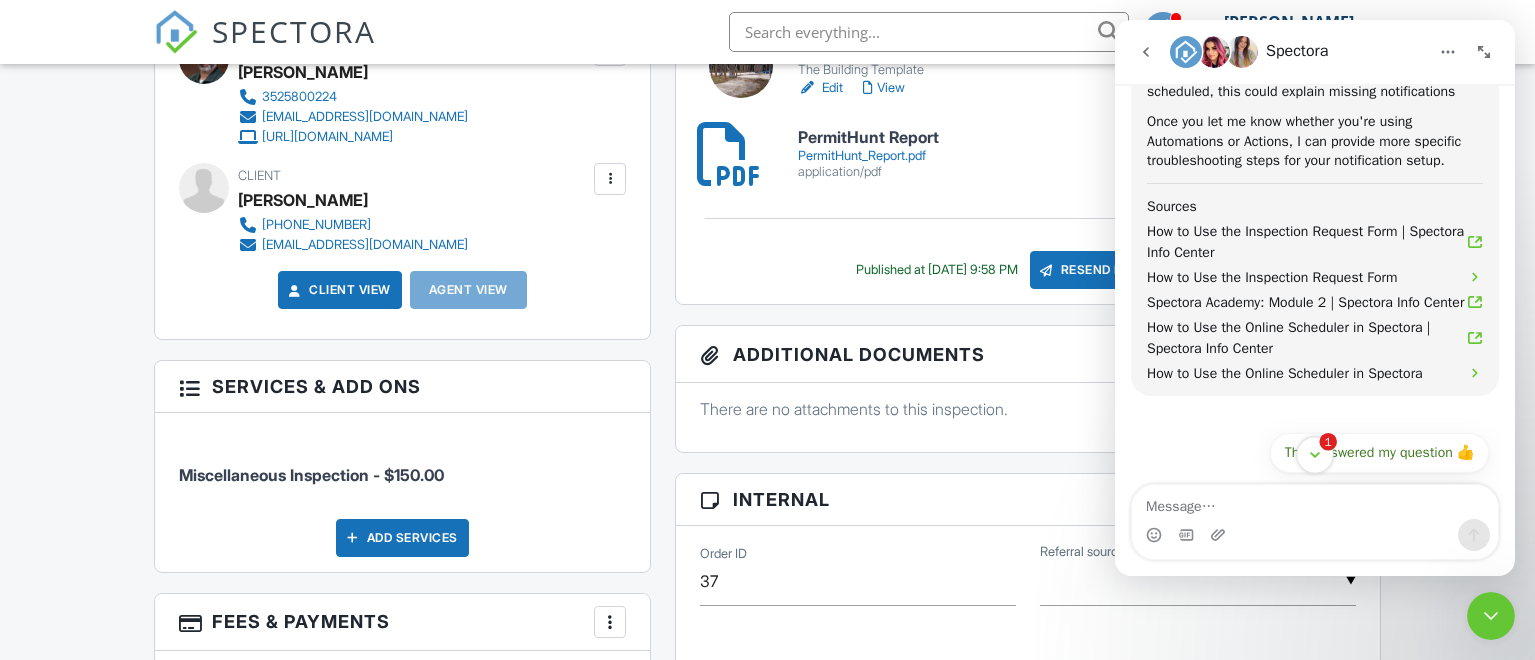 click 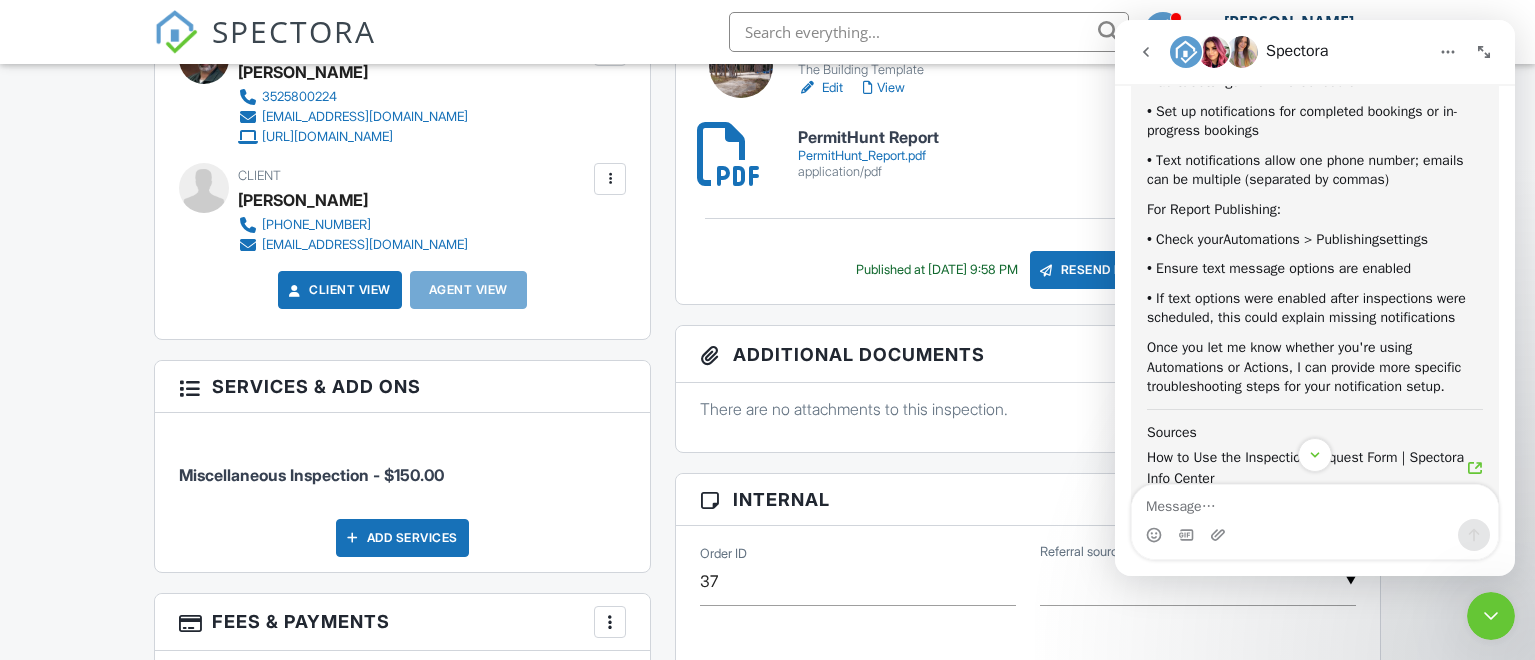 scroll, scrollTop: 1331, scrollLeft: 0, axis: vertical 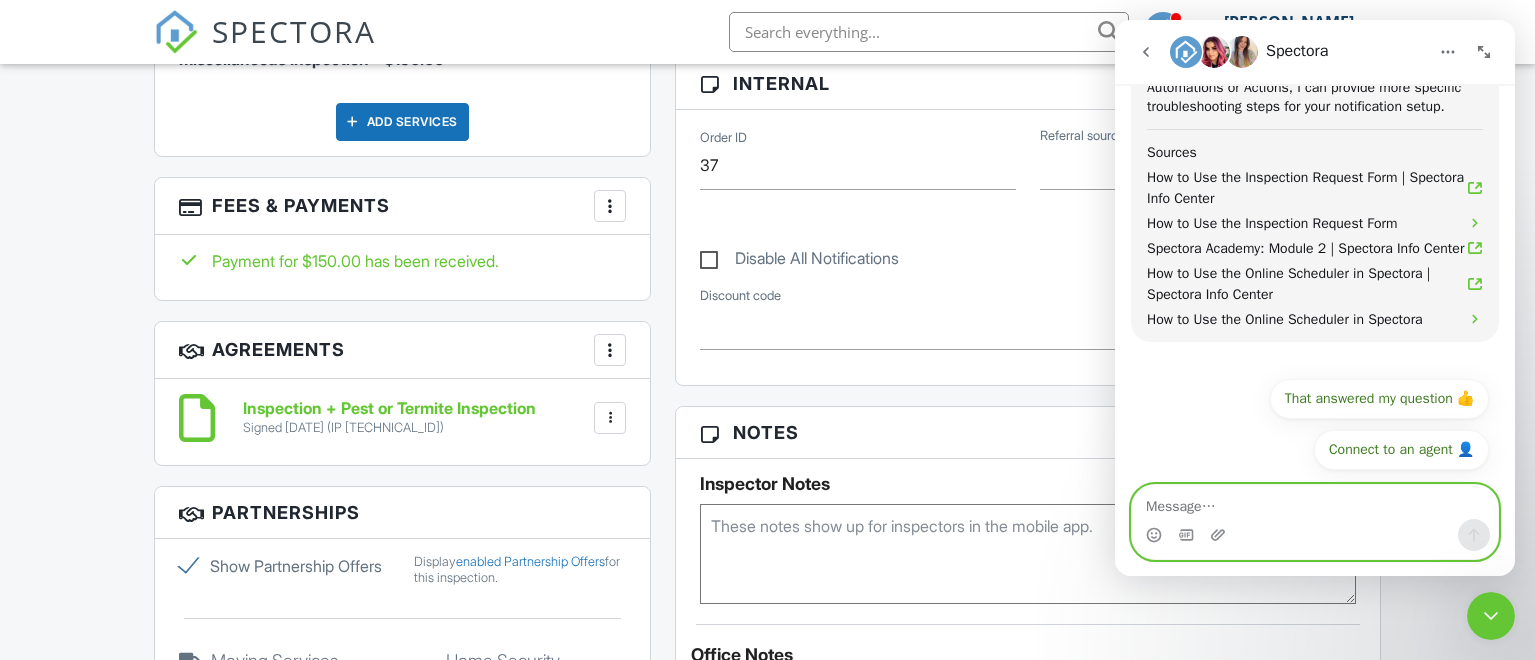 click at bounding box center [1315, 502] 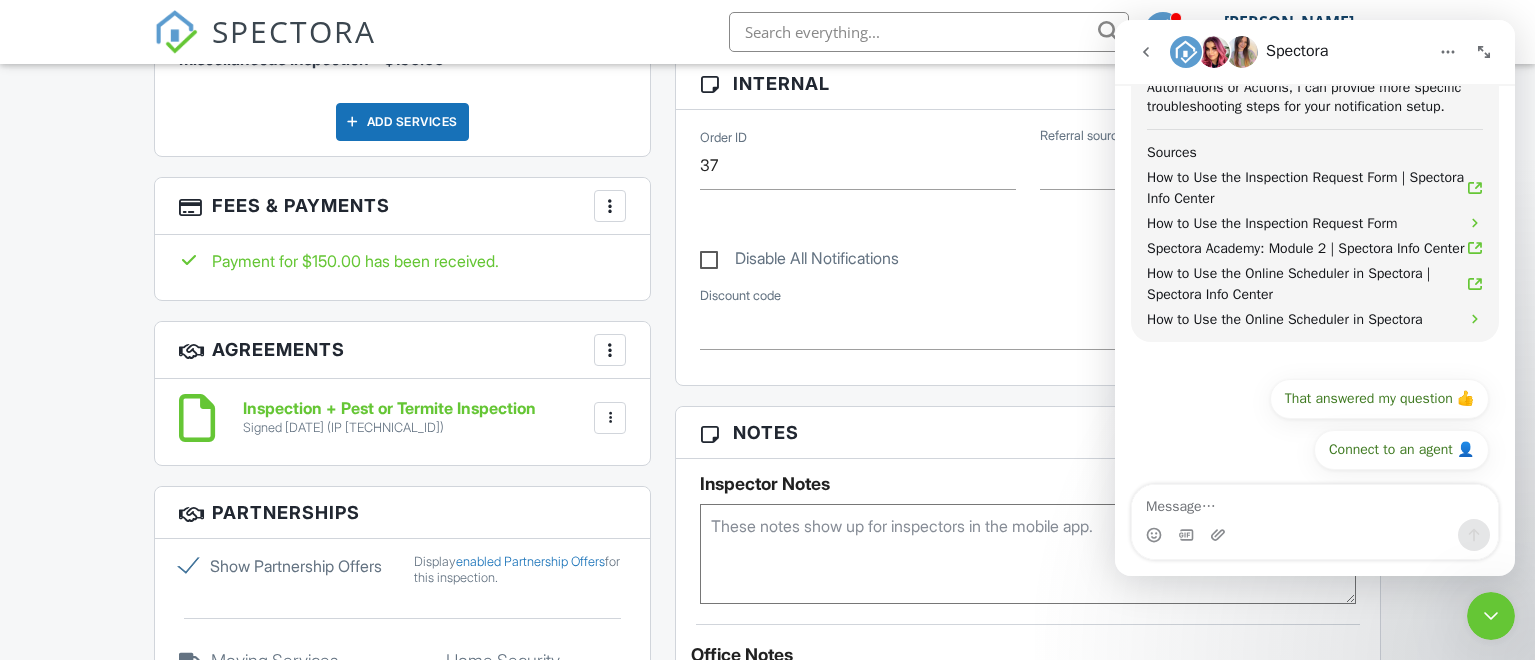 click at bounding box center (1491, 616) 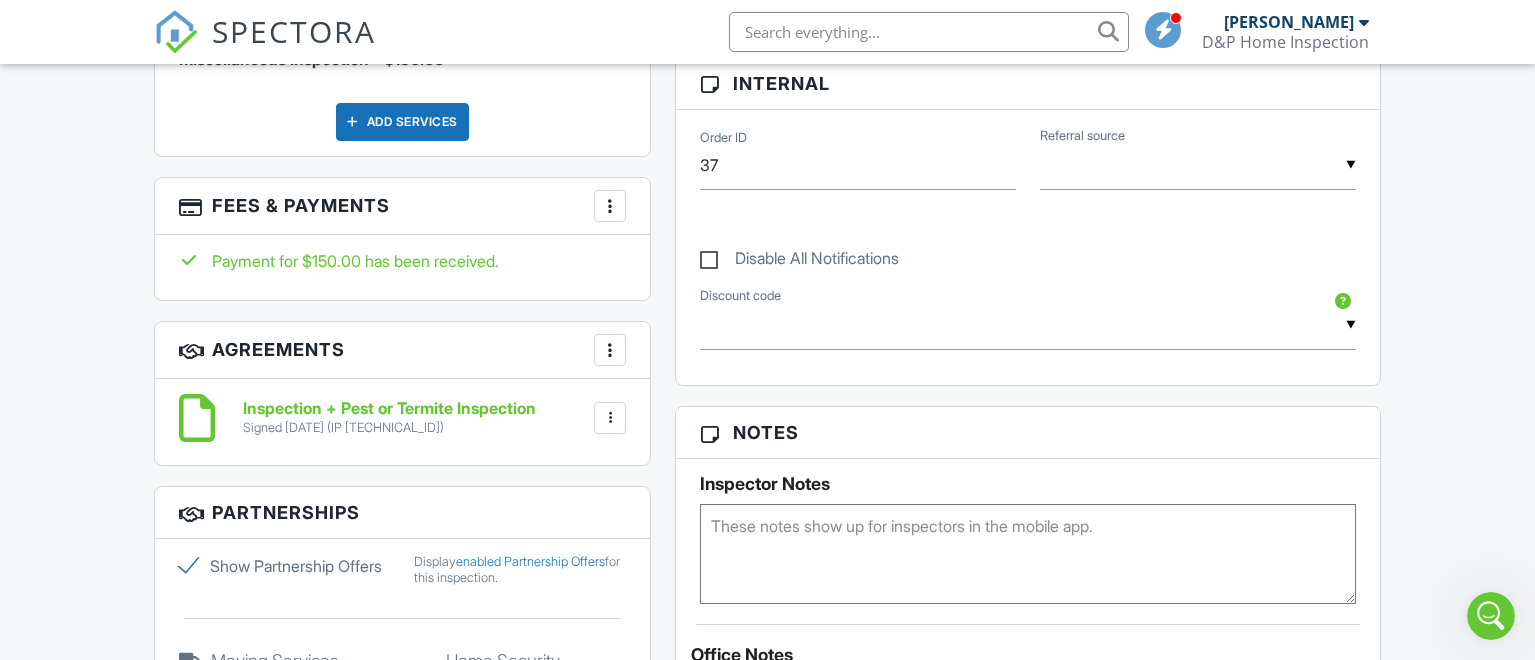 scroll, scrollTop: 0, scrollLeft: 0, axis: both 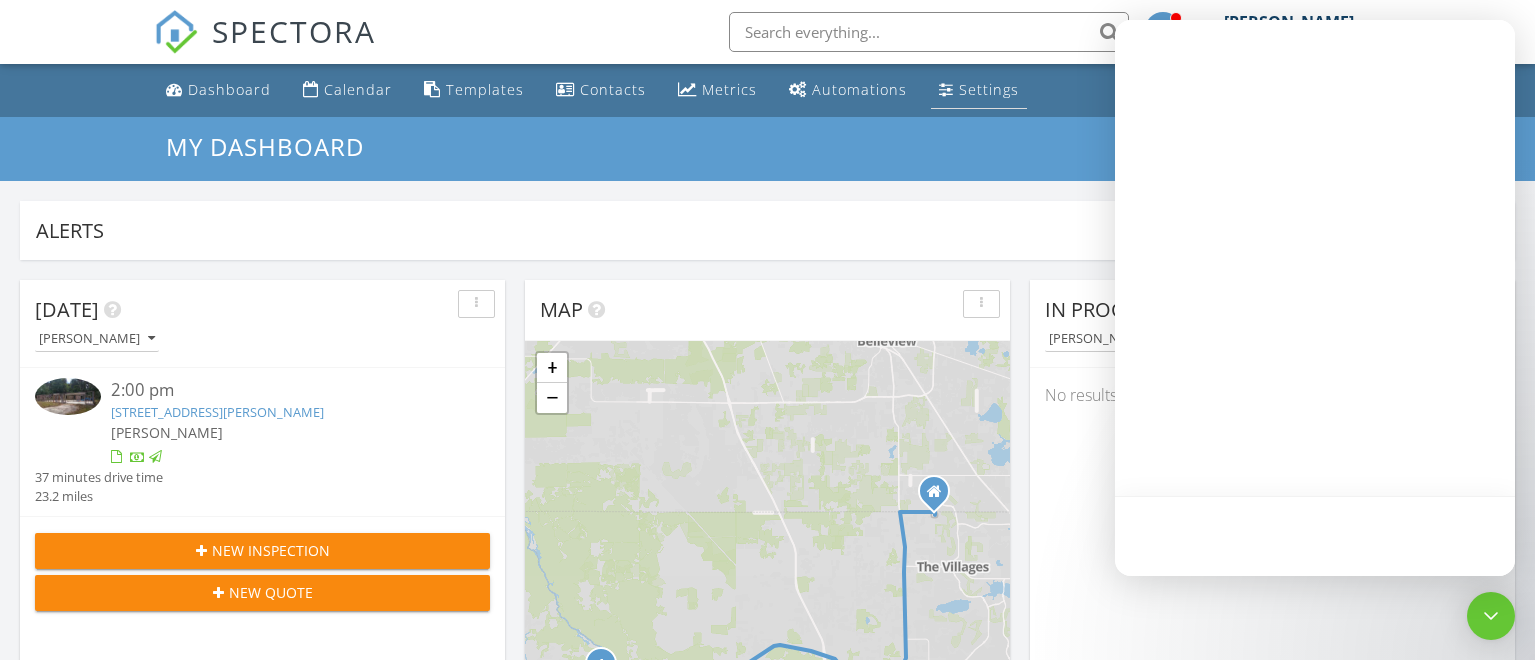 click on "Settings" at bounding box center [989, 89] 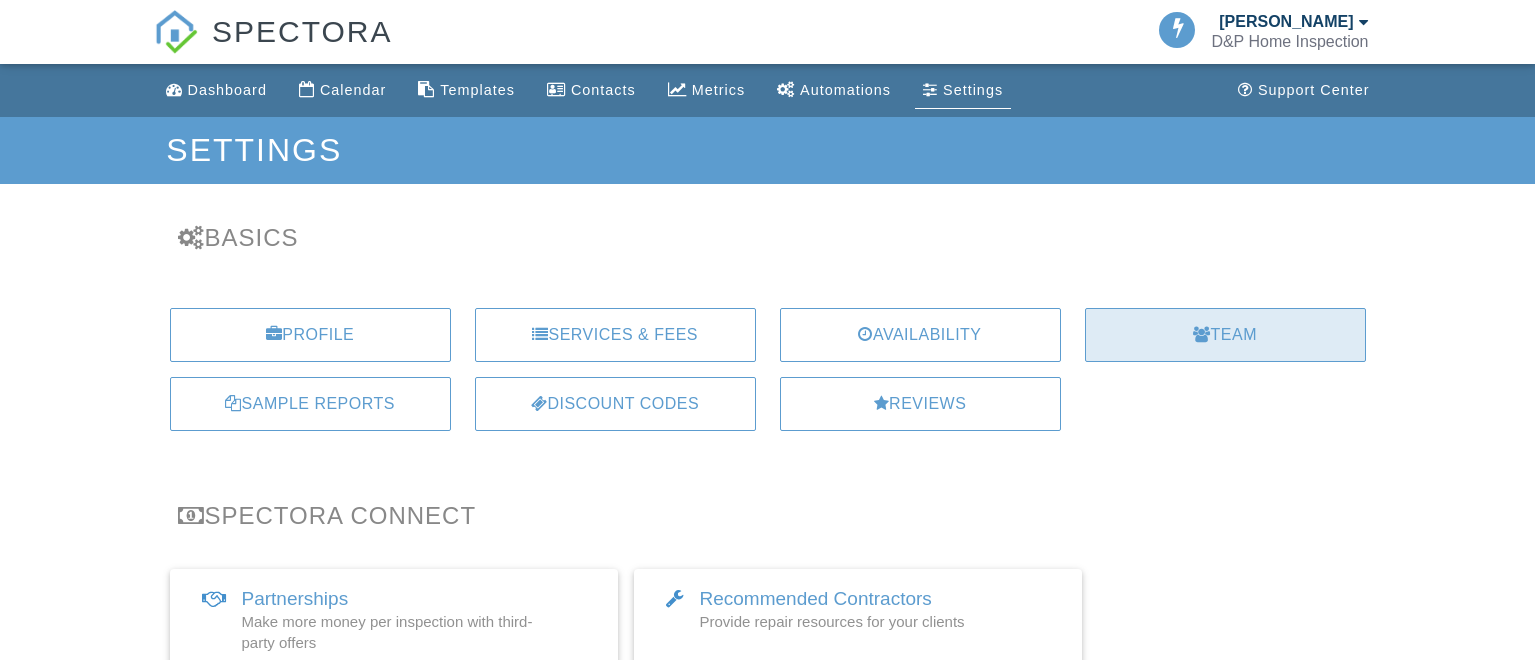 scroll, scrollTop: 0, scrollLeft: 0, axis: both 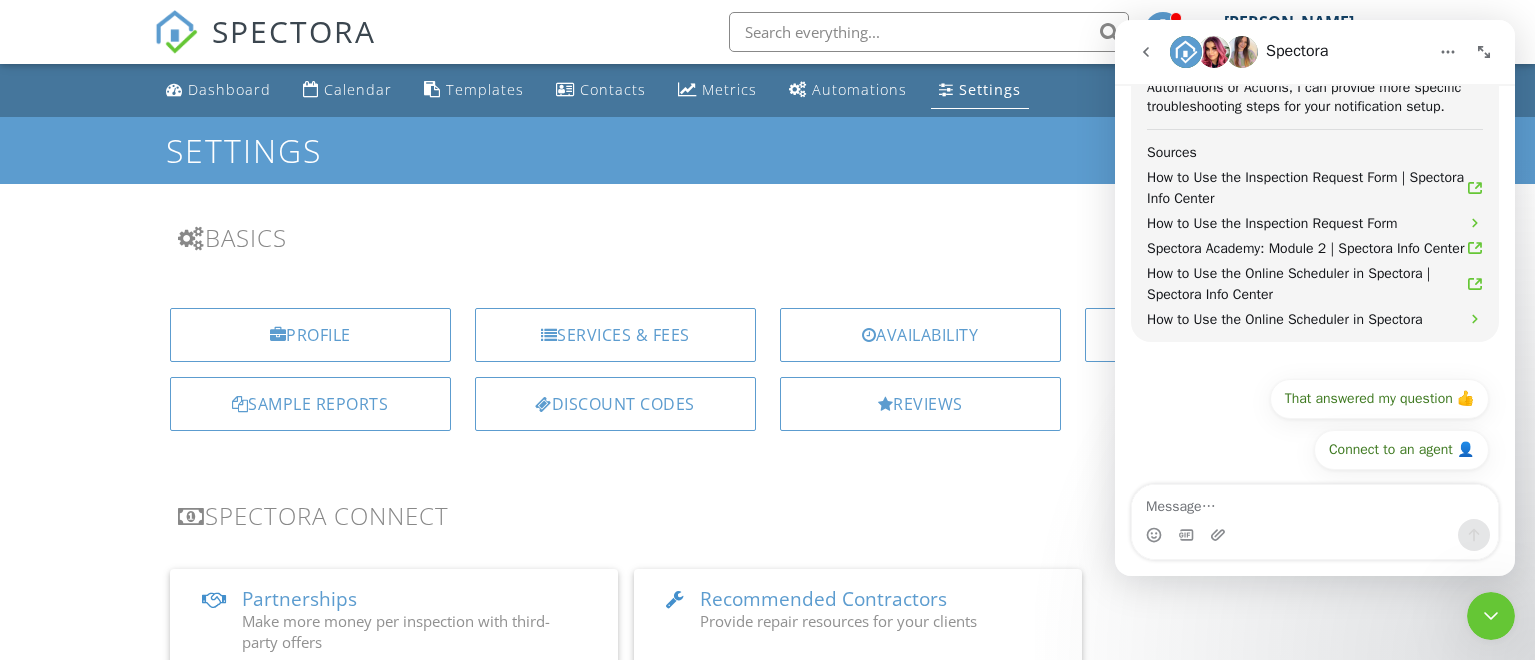 click on "Basics
Profile
Services & Fees
Availability
Team
Sample Reports
Discount Codes
Reviews
Spectora Connect
Partnerships
Make more money per inspection with third-party offers
Enabled
Recommended Contractors
Provide repair resources for your clients
Enabled
Business Tools
Agreements
Signature Type
▼ E-signature (checkbox) E-signature (checkbox) Written Signature E-signature (checkbox)
Written Signature
Both checkbox signatures and written signatures are legally binding for agreements. They both capture the date and time as well as the IP address that the signature originated from. Certain regions have regulations around which signature is preferred. Look into your local laws when selecting.
Client agreement instructions
This text will appear on the client portal under "Sign Agreement(s)"
Inline Style" at bounding box center [768, 1802] 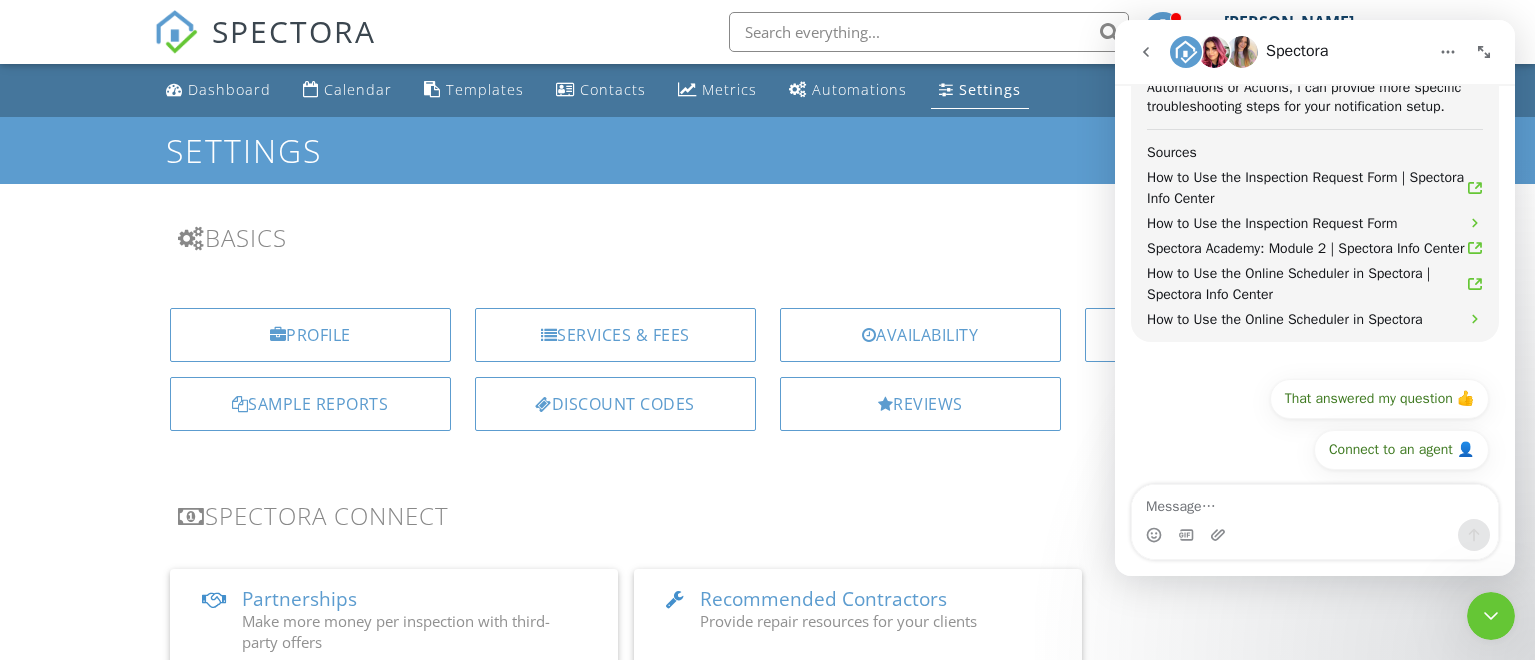 click 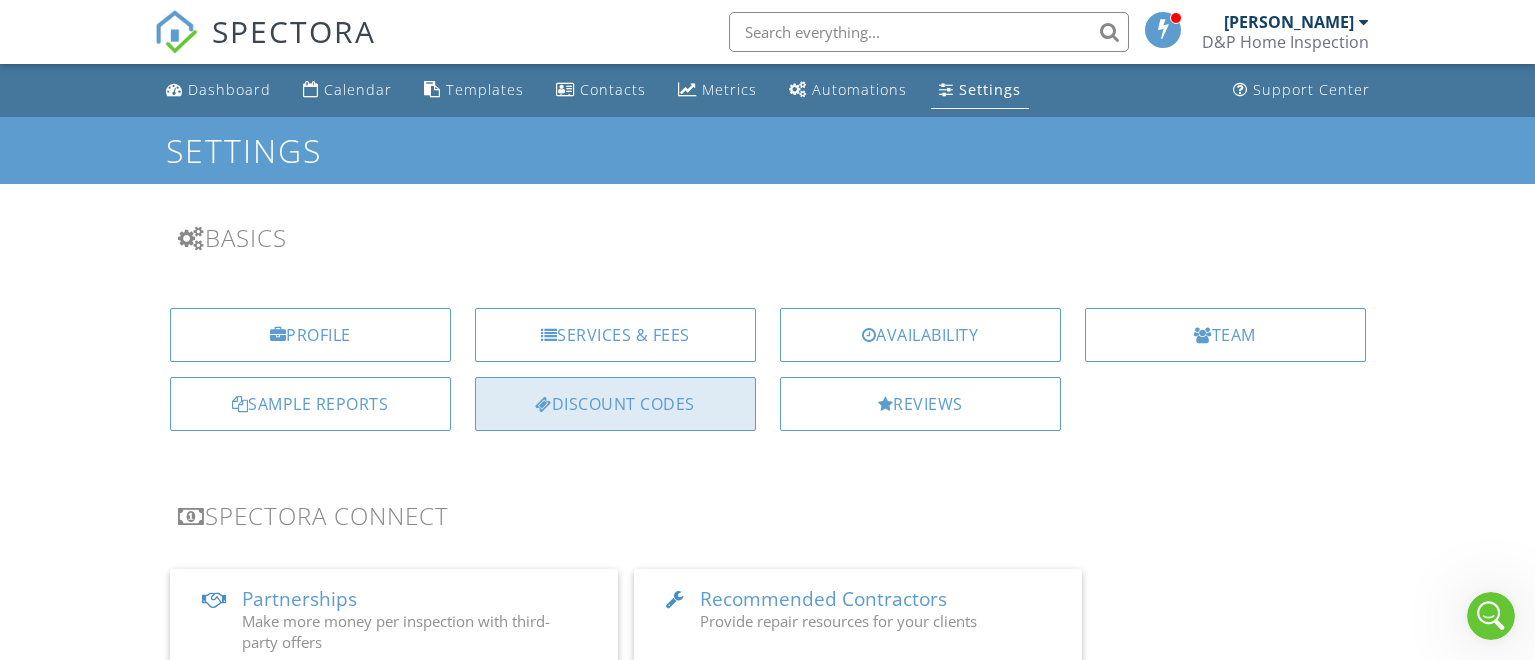 scroll, scrollTop: 0, scrollLeft: 0, axis: both 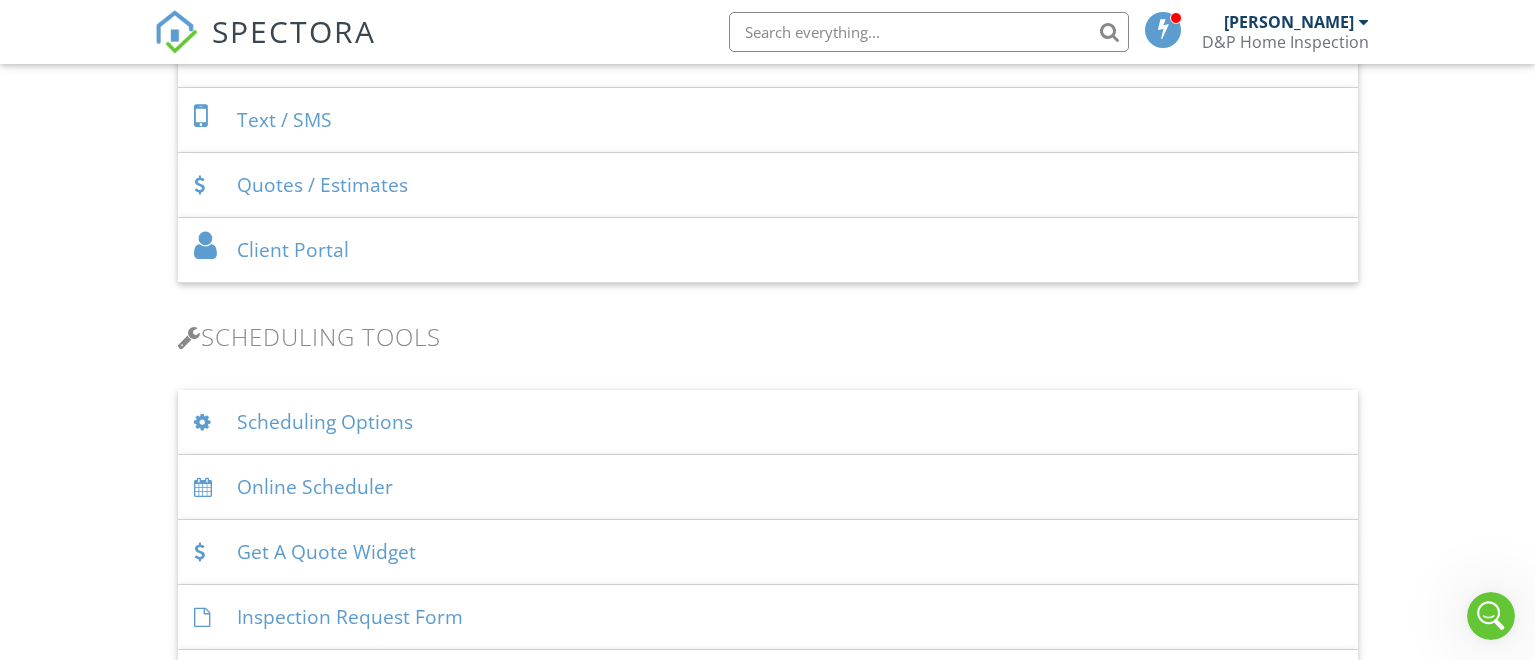 click on "Scheduling Options" at bounding box center [768, 422] 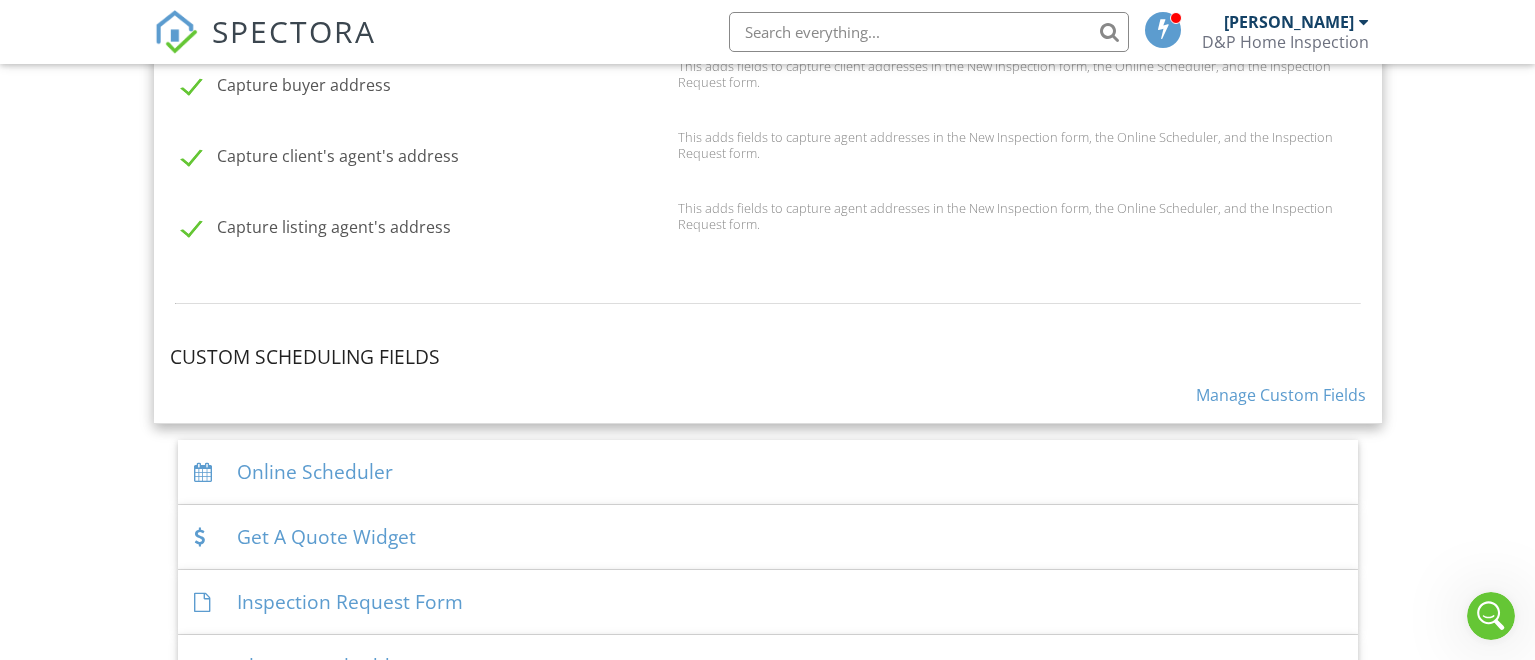 scroll, scrollTop: 2083, scrollLeft: 0, axis: vertical 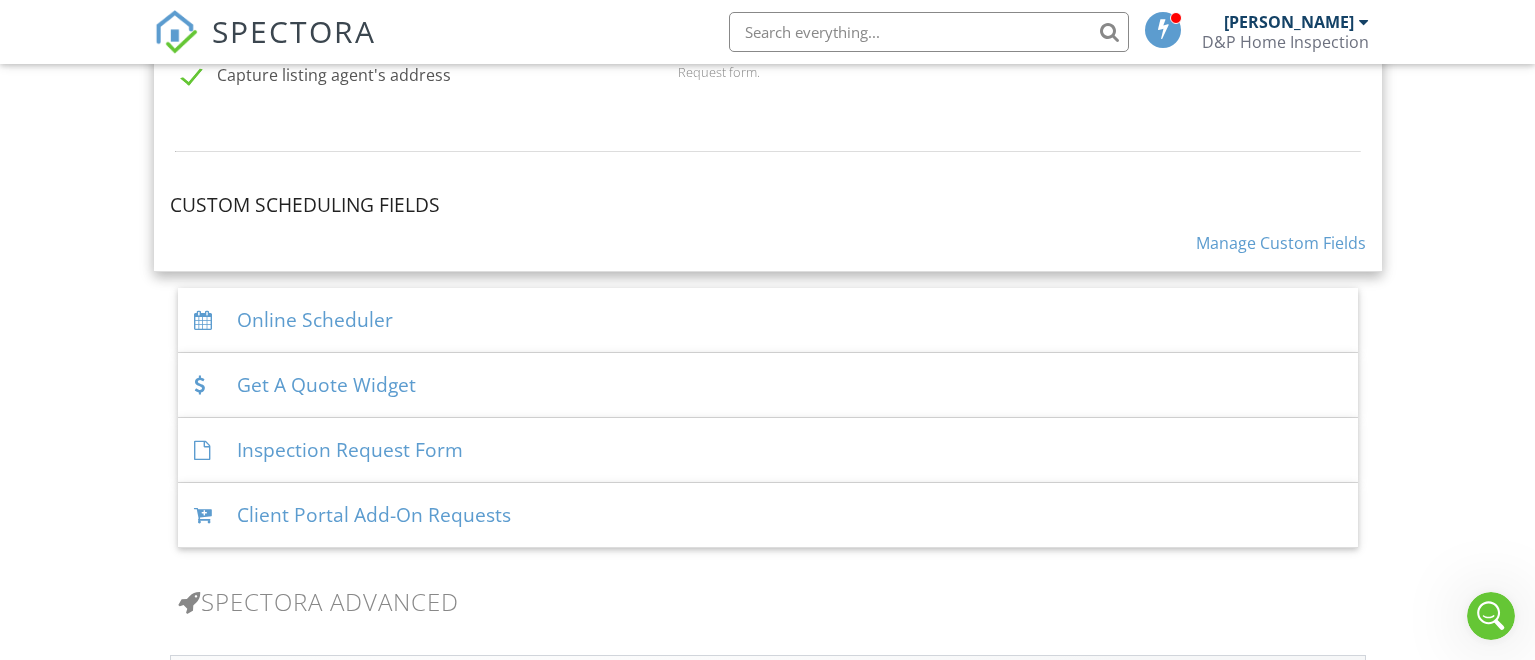 click on "Inspection Request Form" at bounding box center [768, 450] 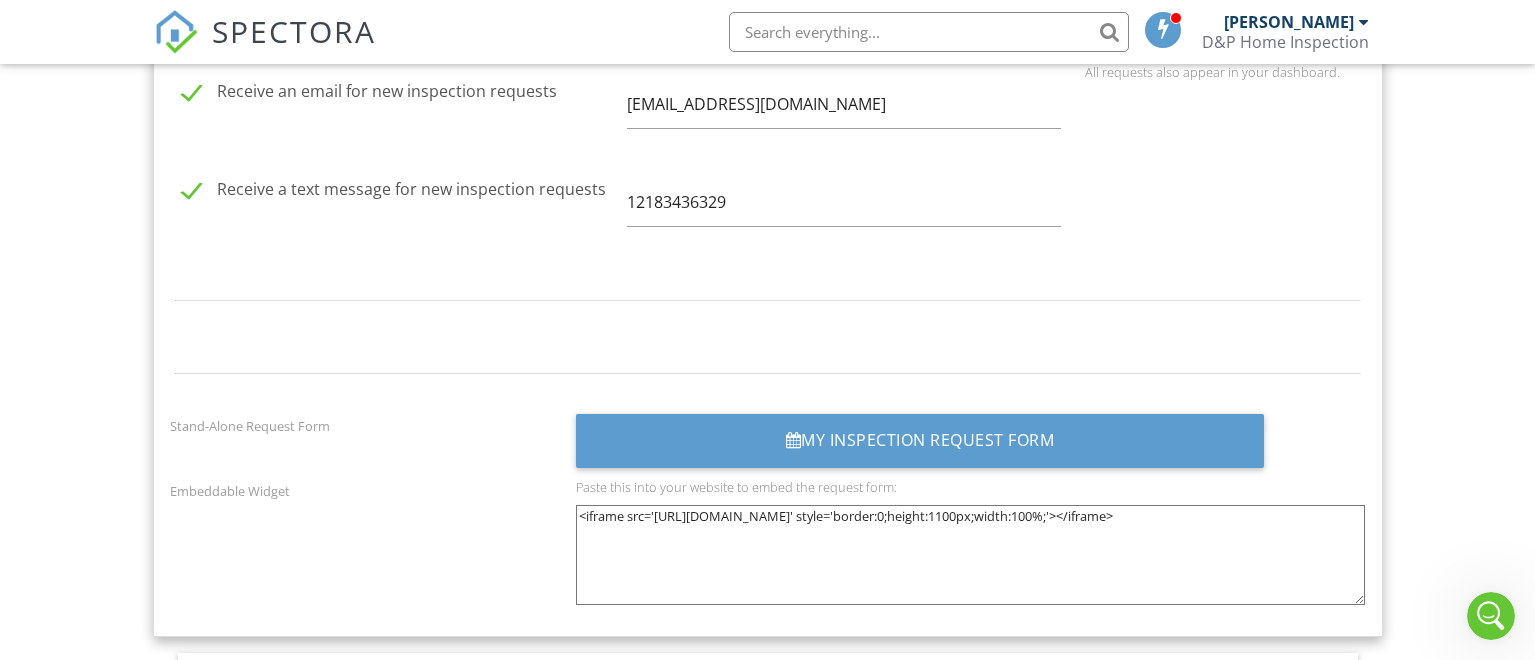 scroll, scrollTop: 2500, scrollLeft: 0, axis: vertical 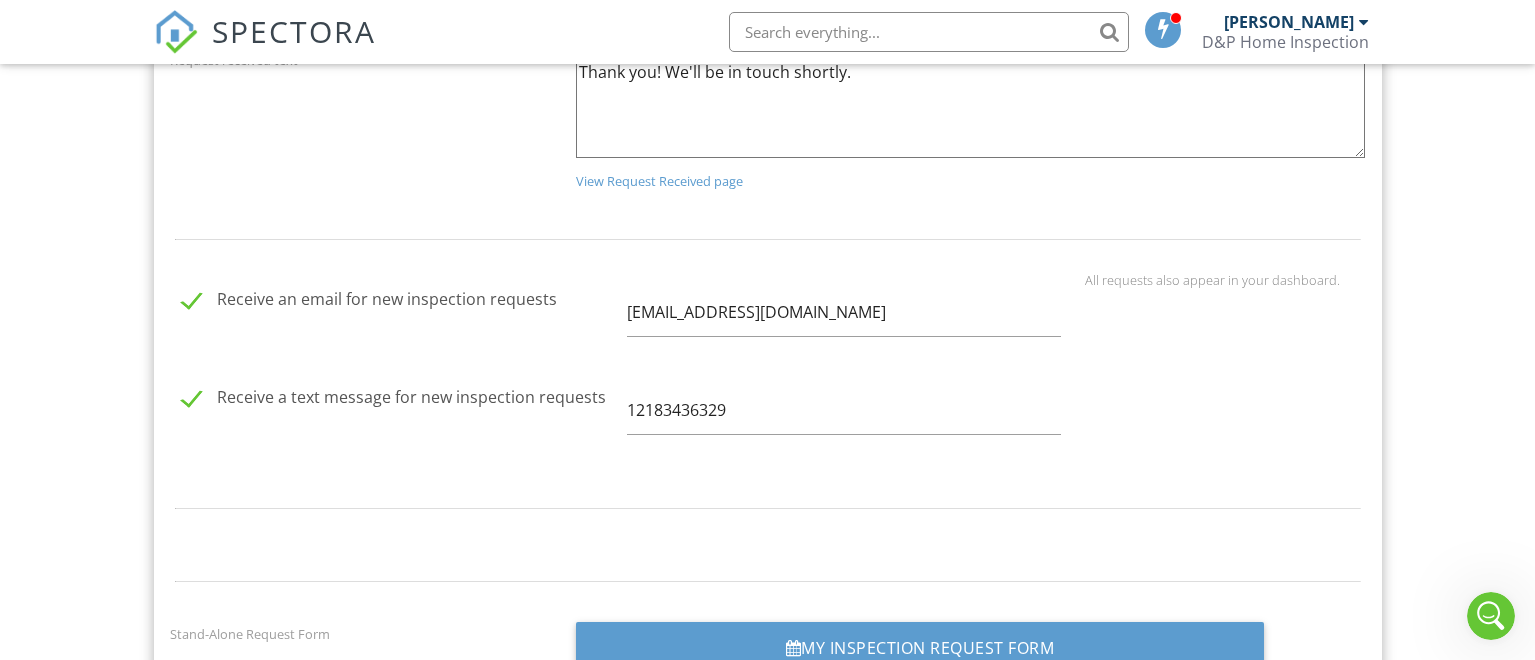 click on "Receive an email for new inspection requests" at bounding box center (399, 302) 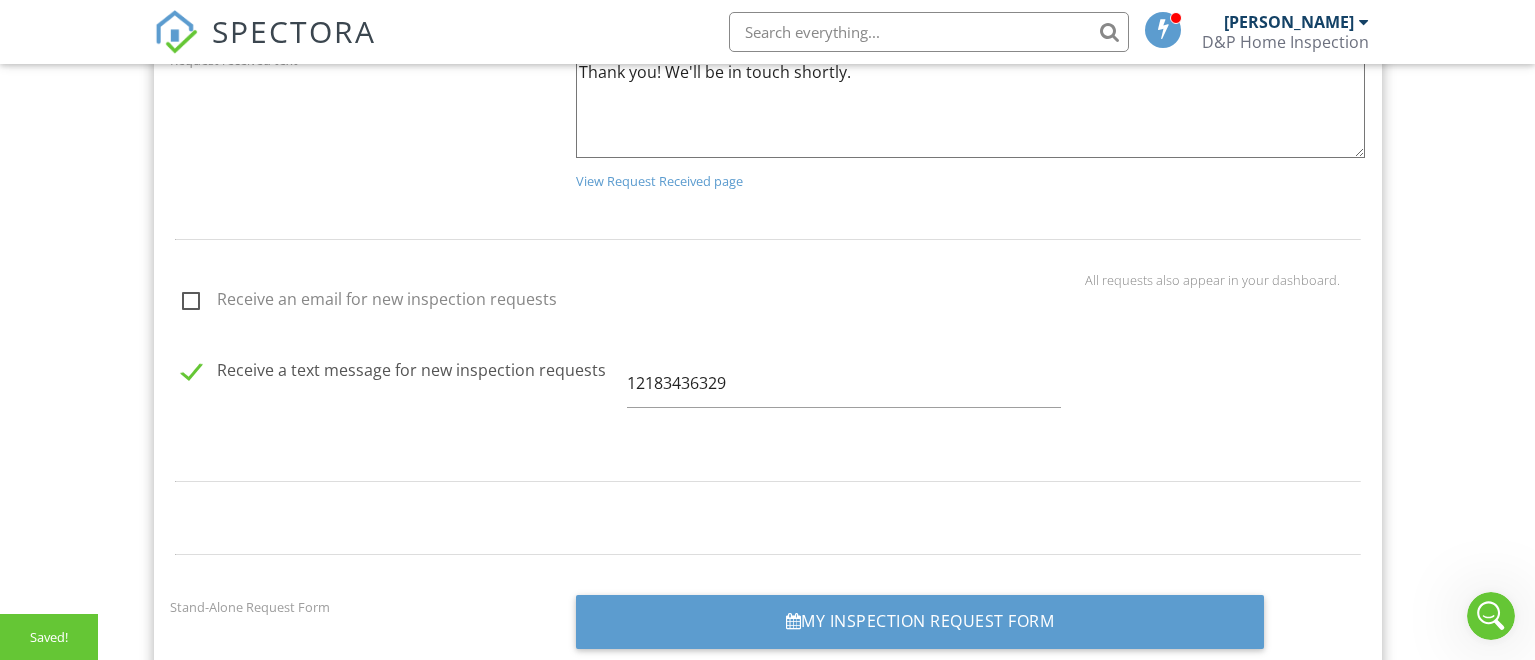 click on "Receive an email for new inspection requests" at bounding box center [399, 302] 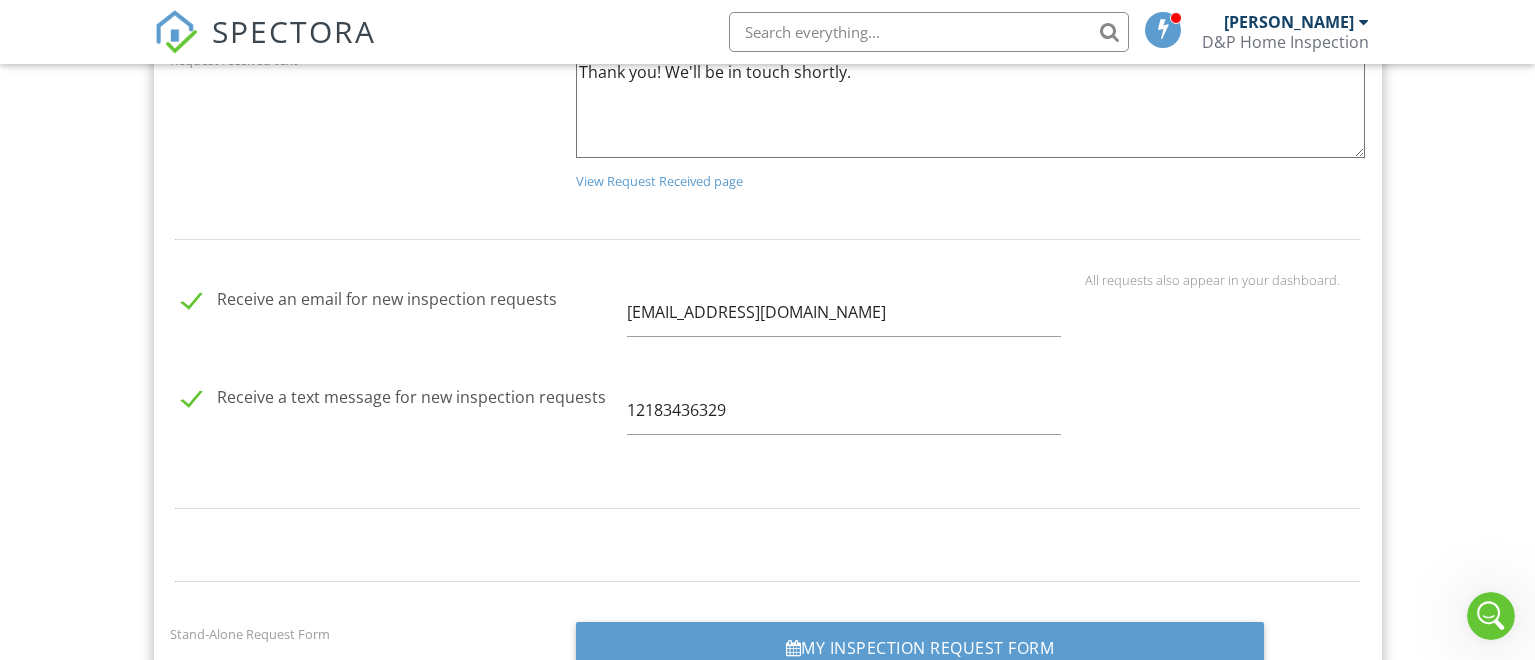 click on "Receive a text message for new inspection requests
12183436329" at bounding box center (615, 415) 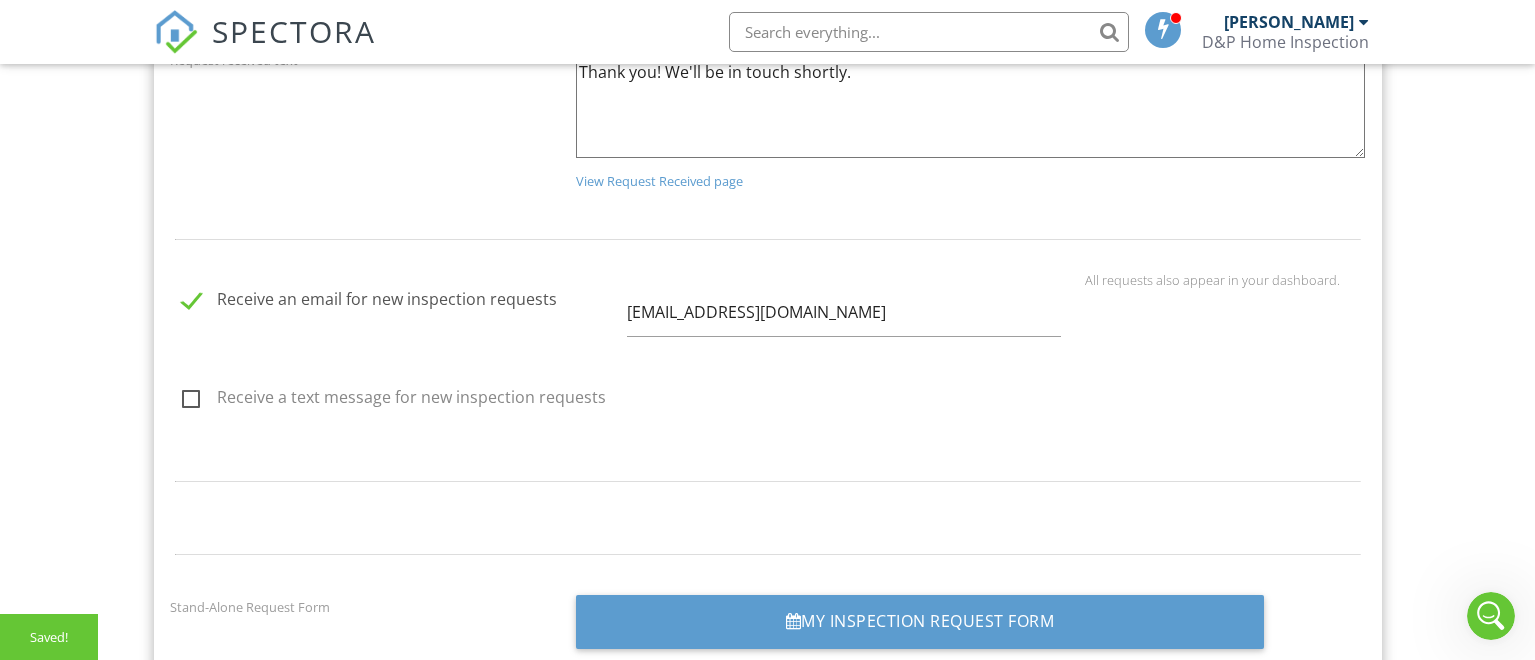click on "Receive a text message for new inspection requests" at bounding box center (399, 400) 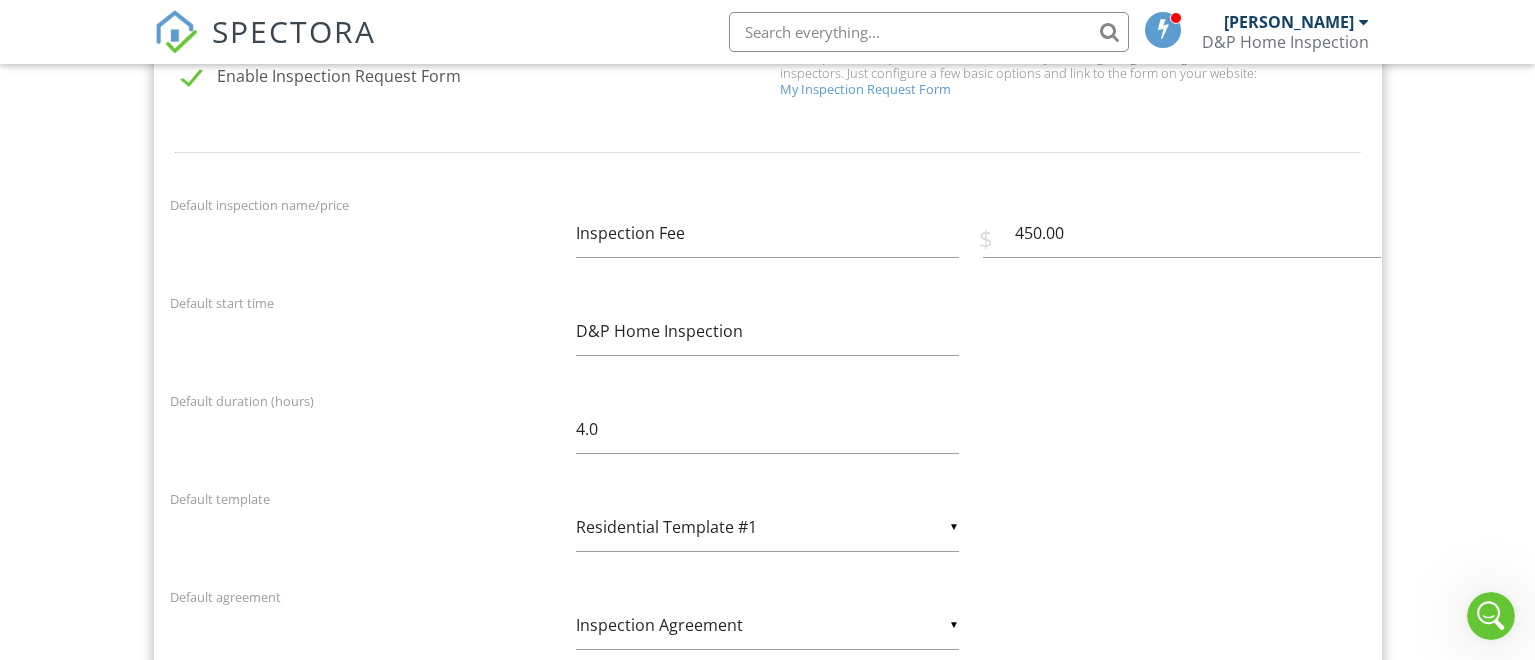 scroll, scrollTop: 1250, scrollLeft: 0, axis: vertical 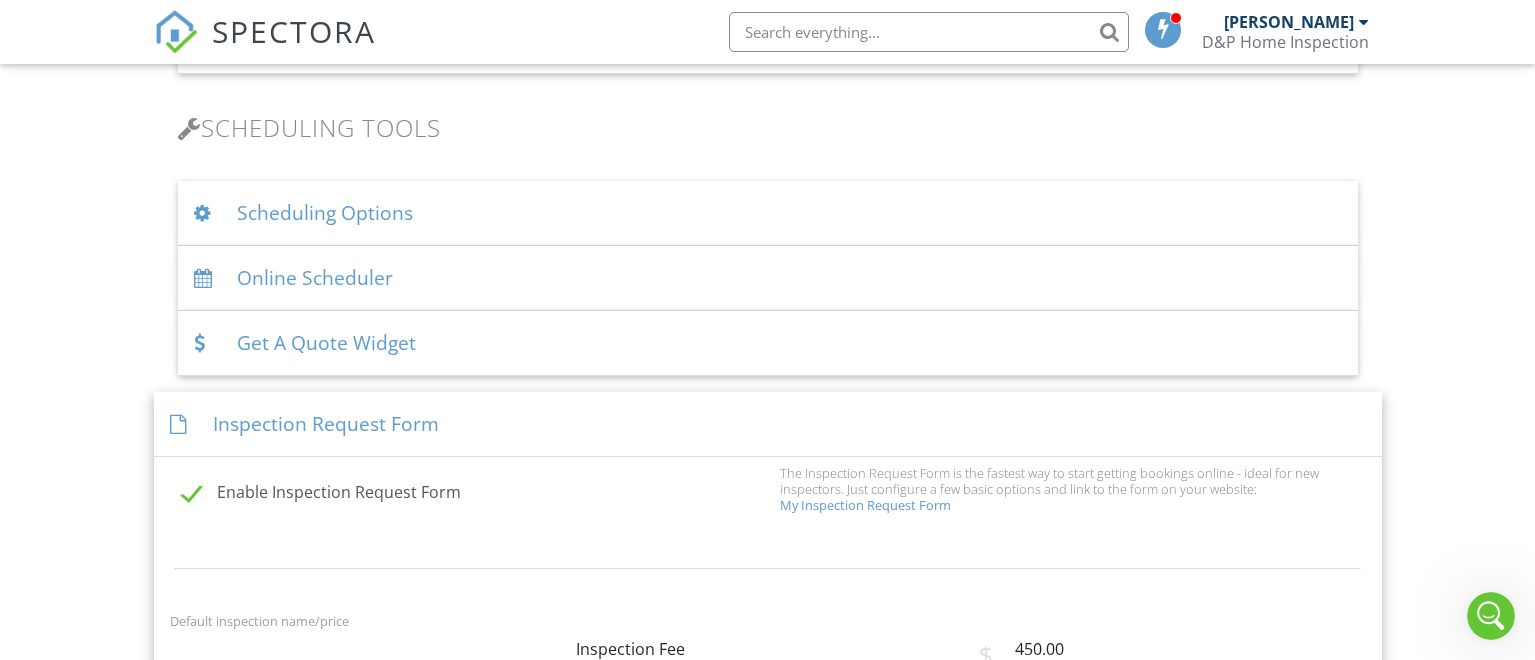 click on "Online Scheduler" at bounding box center [768, 278] 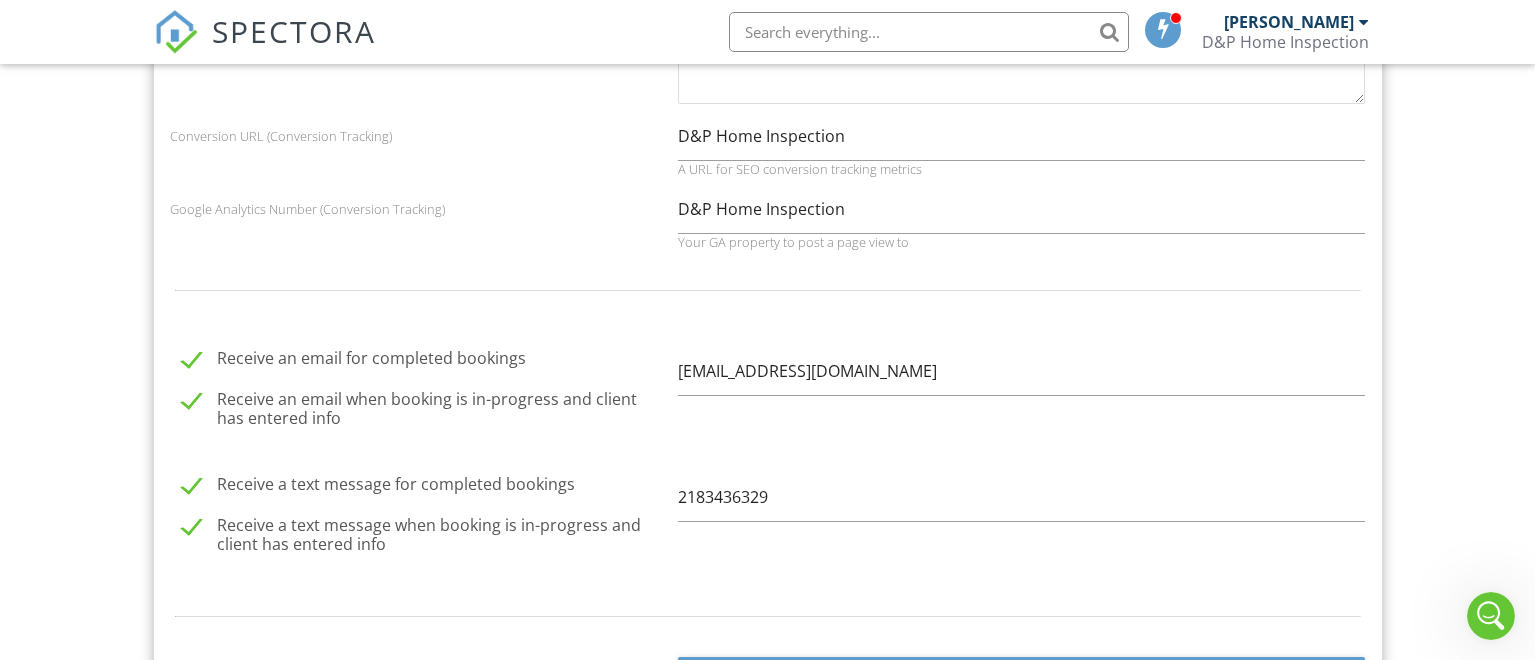 scroll, scrollTop: 2500, scrollLeft: 0, axis: vertical 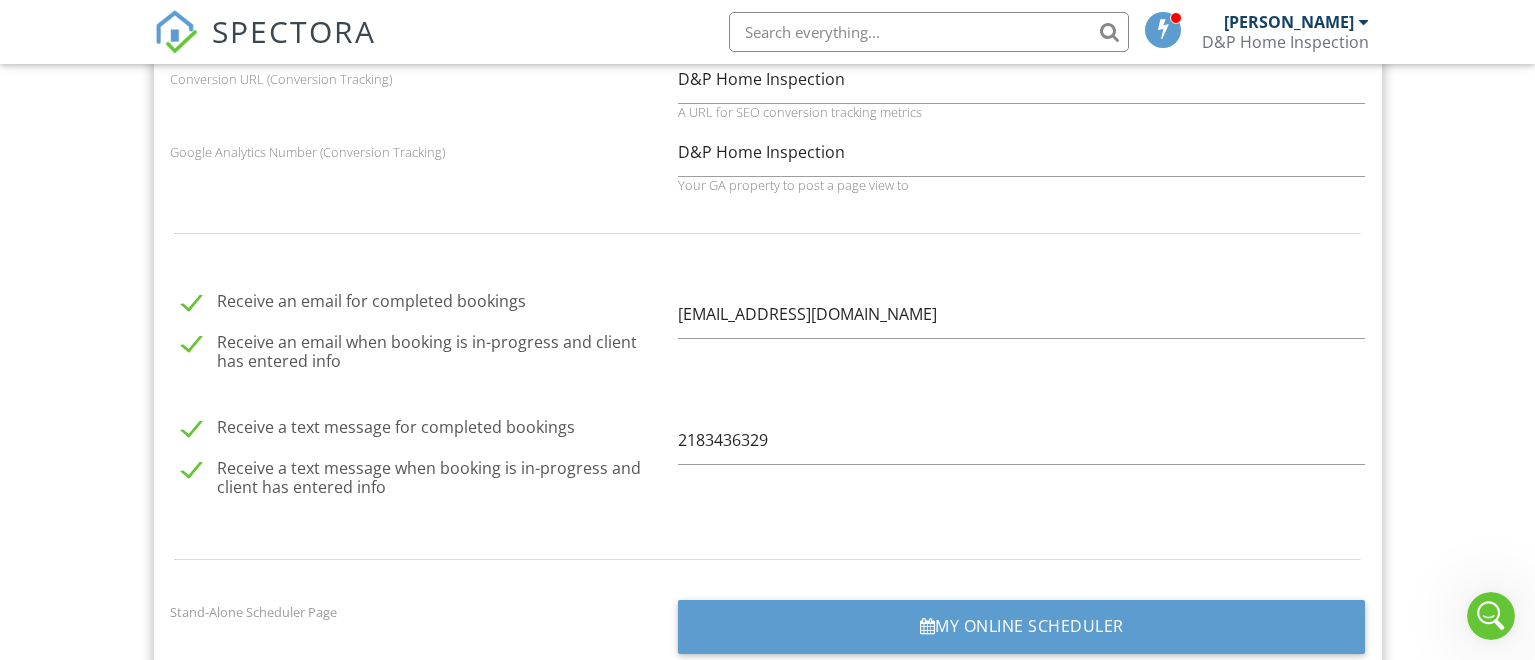 click on "Receive a text message for completed bookings" at bounding box center (424, 430) 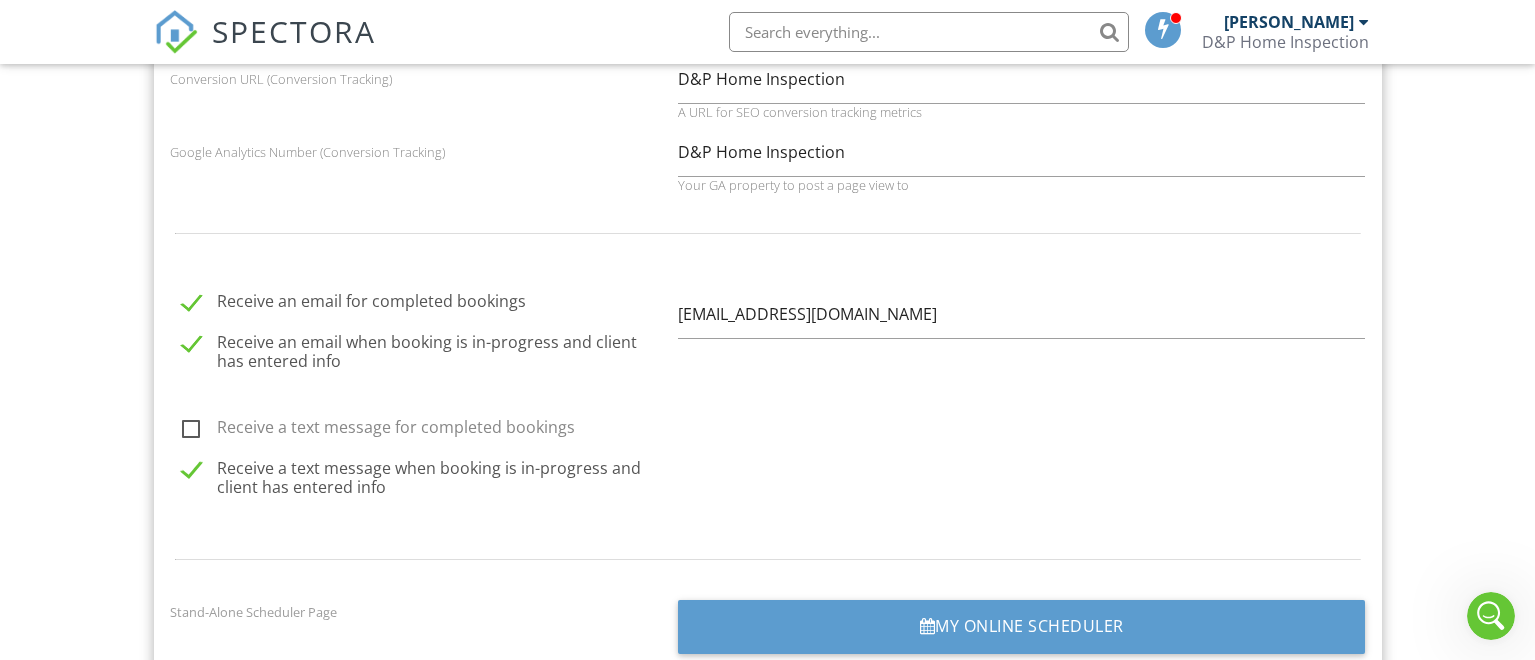 click on "Receive a text message for completed bookings" at bounding box center (424, 430) 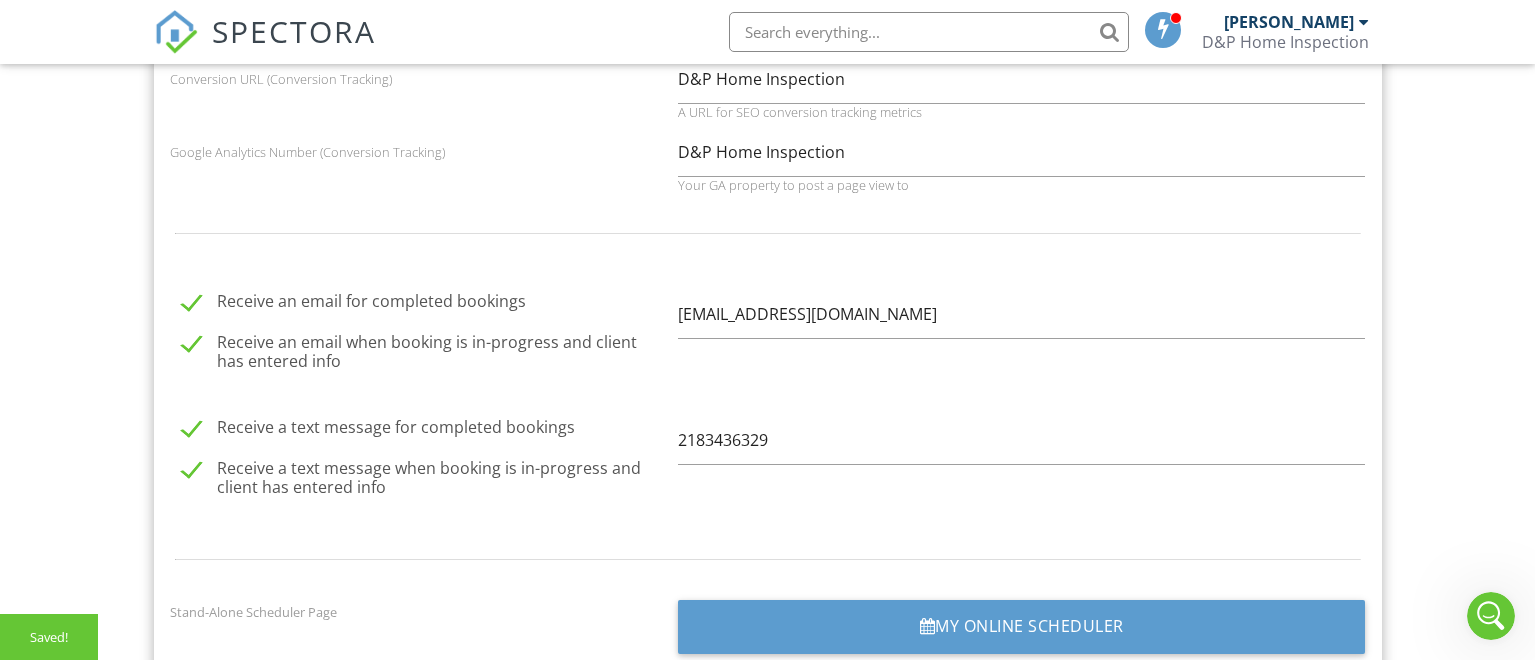 click on "Receive an email when booking is in-progress and client has entered info" at bounding box center [424, 345] 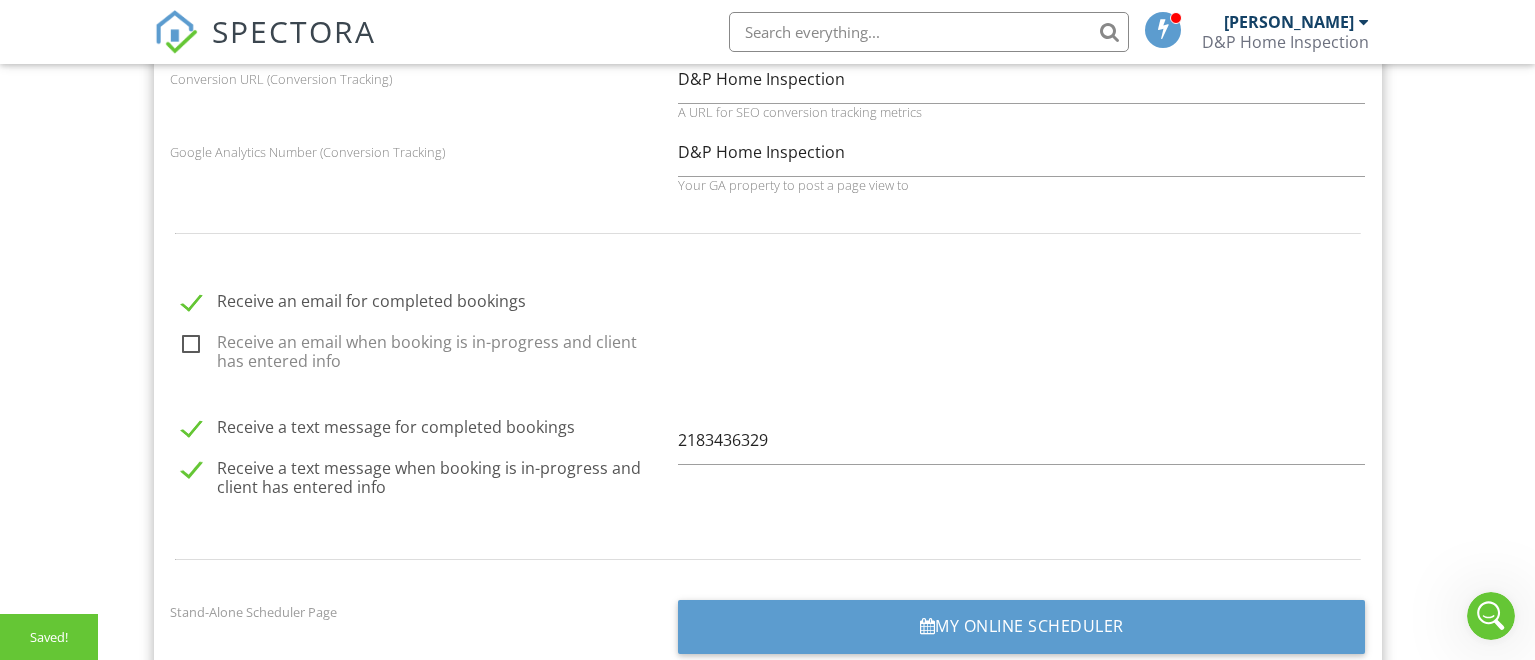 click on "Receive an email when booking is in-progress and client has entered info" at bounding box center (424, 345) 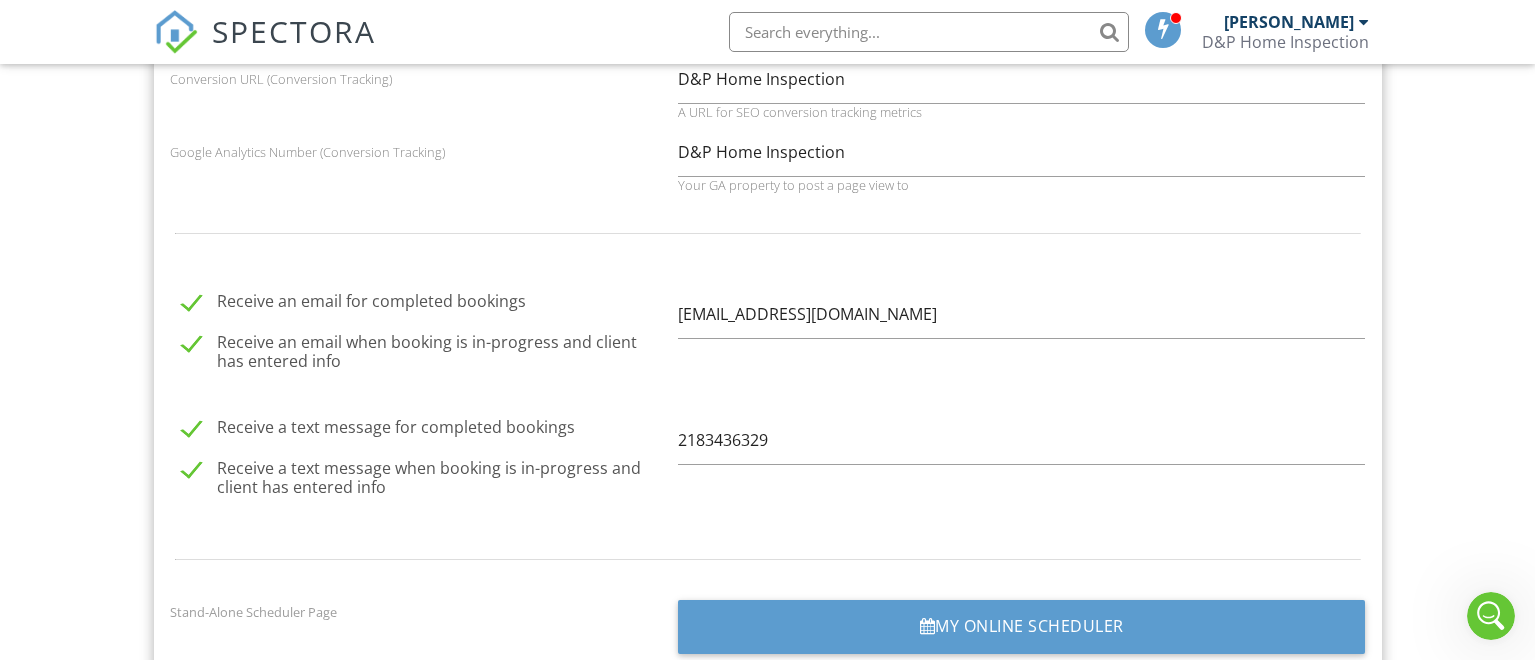 click on "Receive an email for completed bookings" at bounding box center (424, 304) 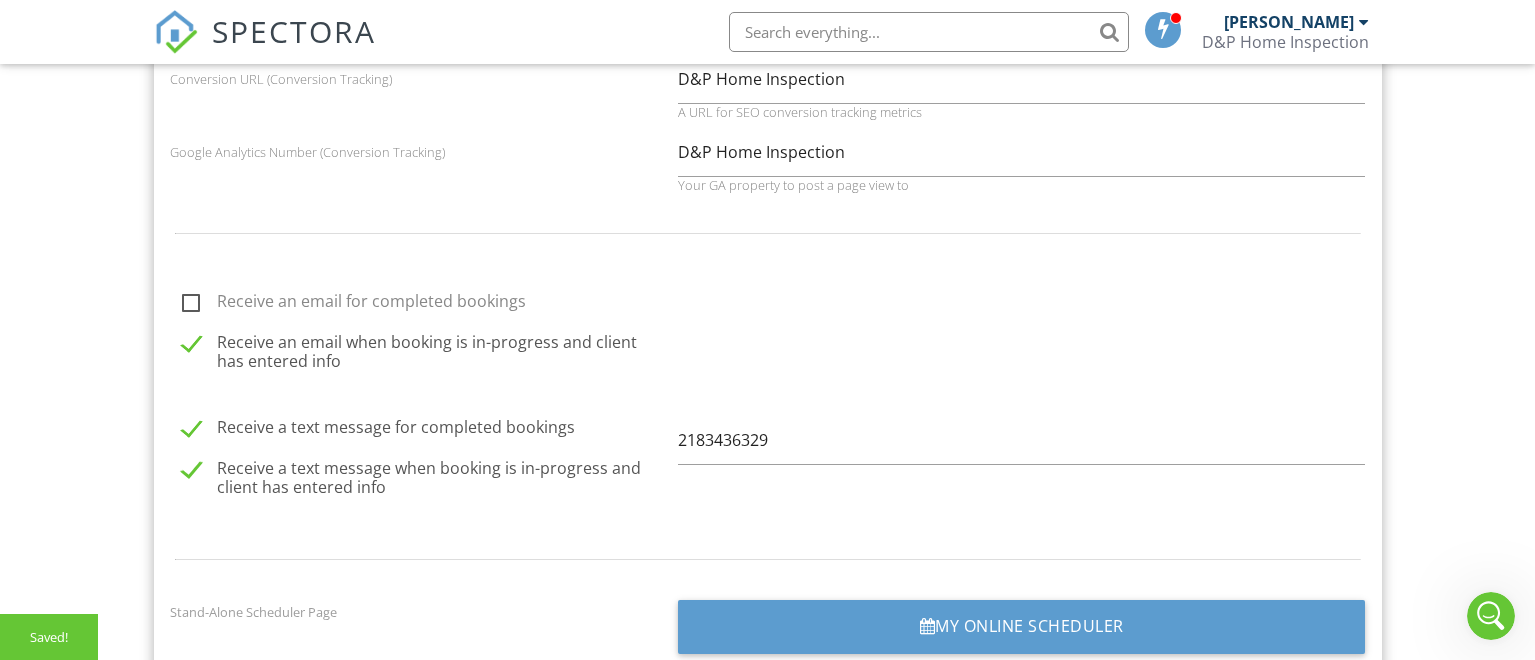 click on "Receive an email for completed bookings" at bounding box center [424, 304] 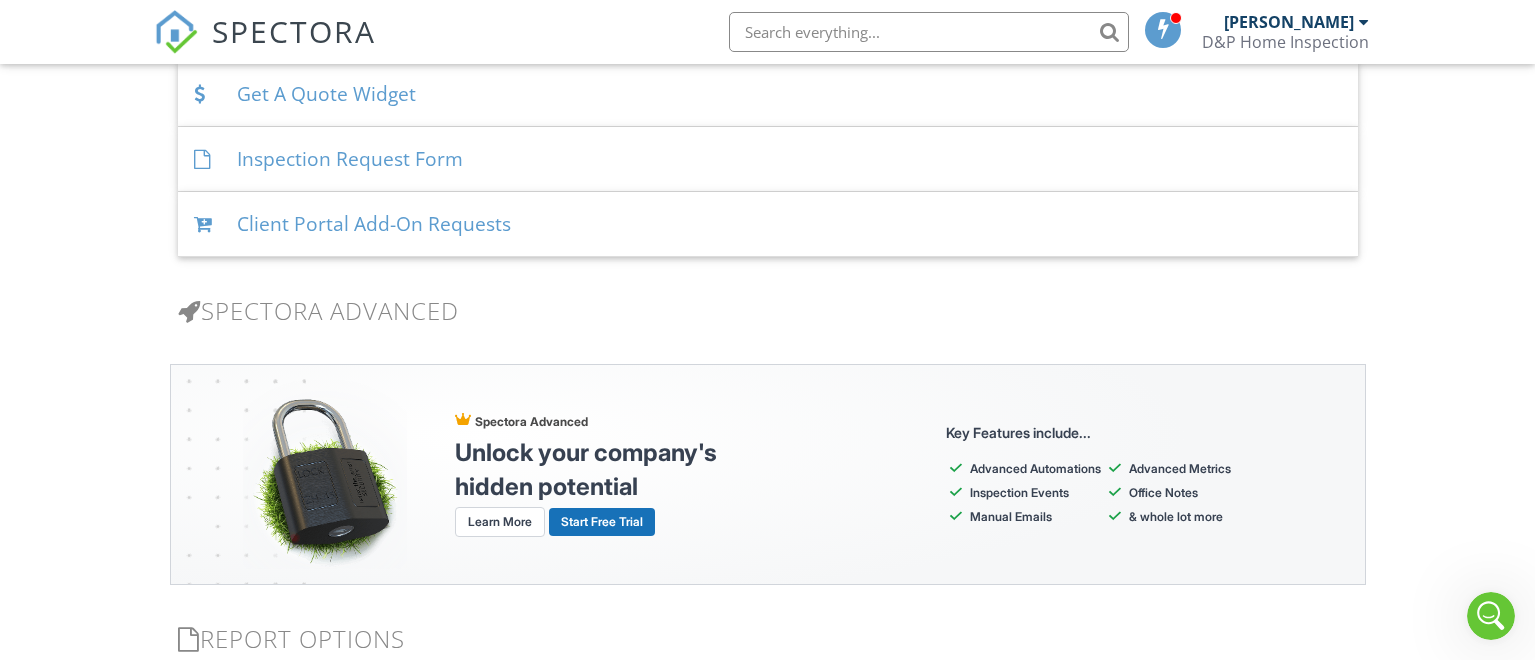 scroll, scrollTop: 3333, scrollLeft: 0, axis: vertical 